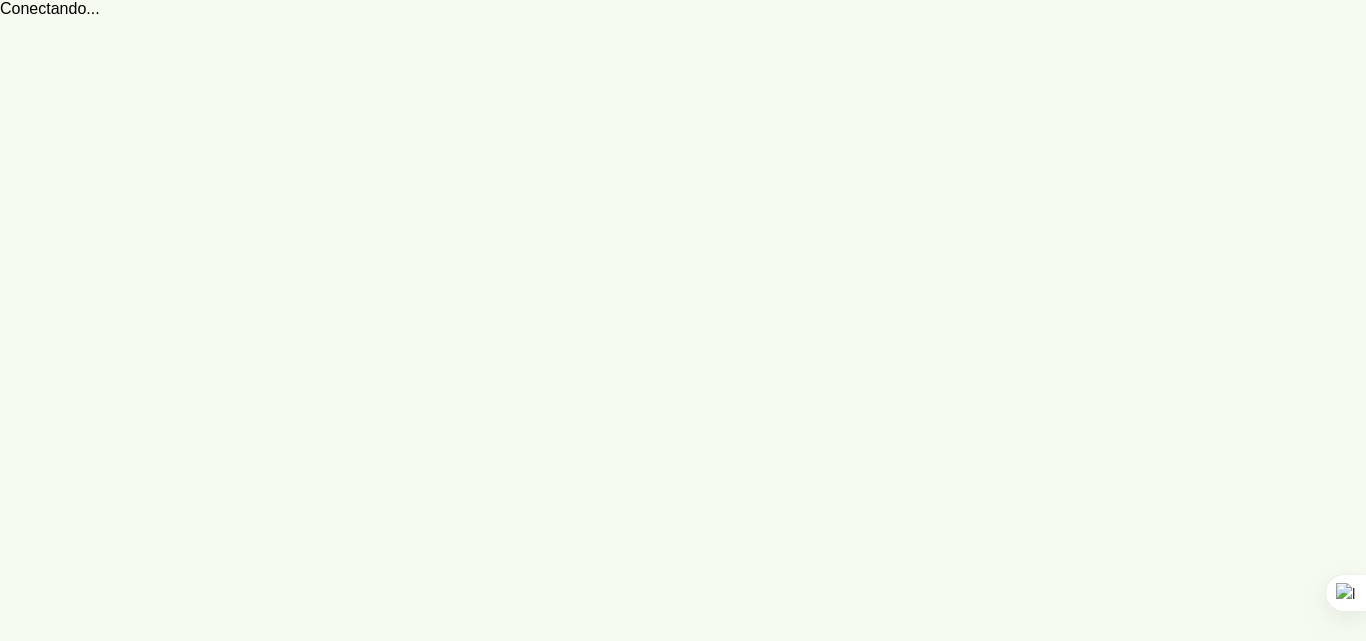 scroll, scrollTop: 0, scrollLeft: 0, axis: both 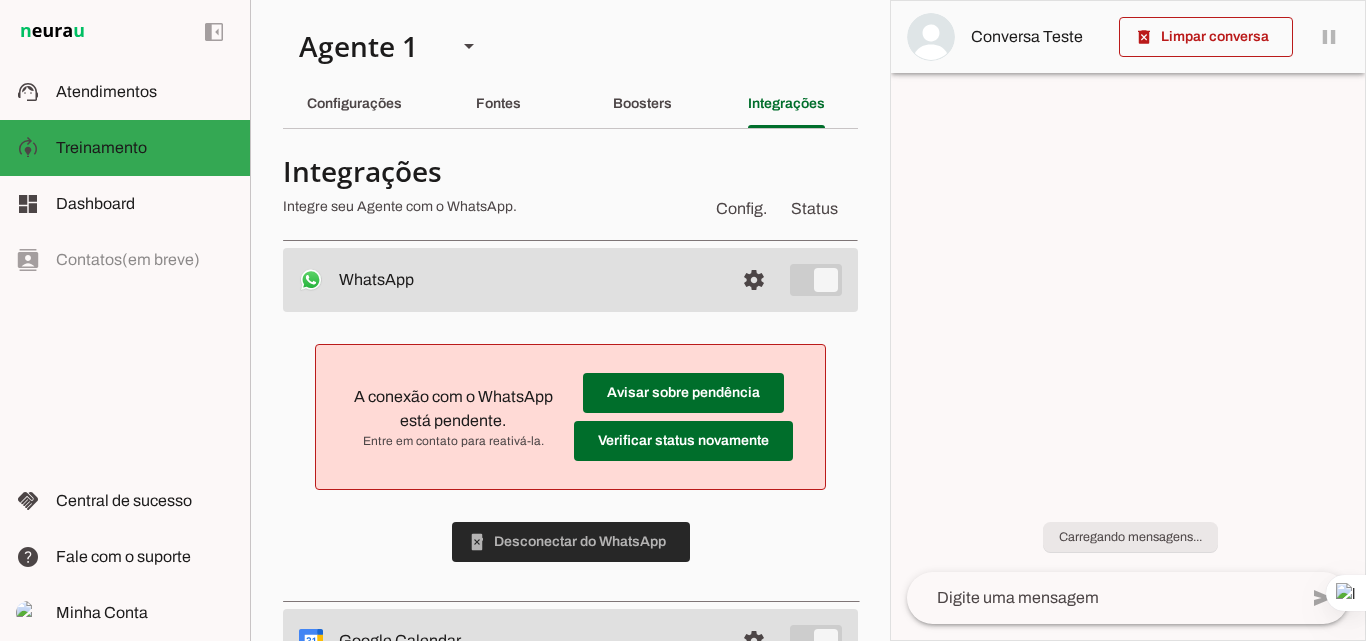 click at bounding box center [571, 542] 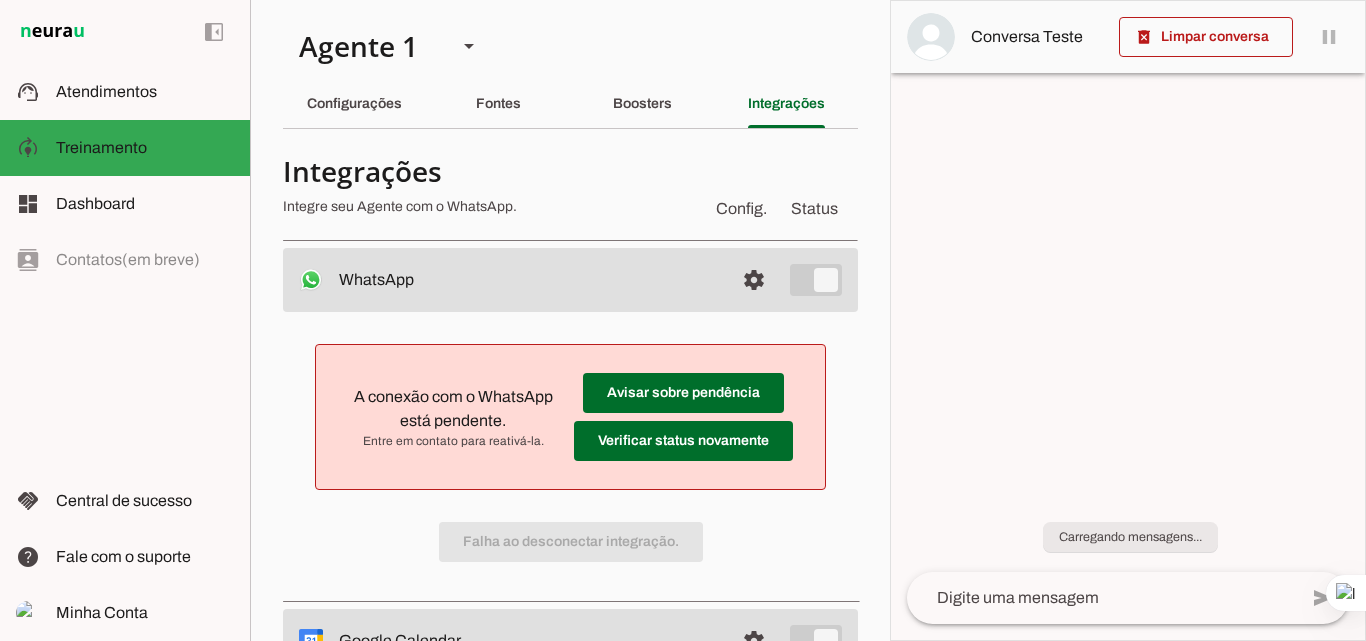 click at bounding box center [683, 393] 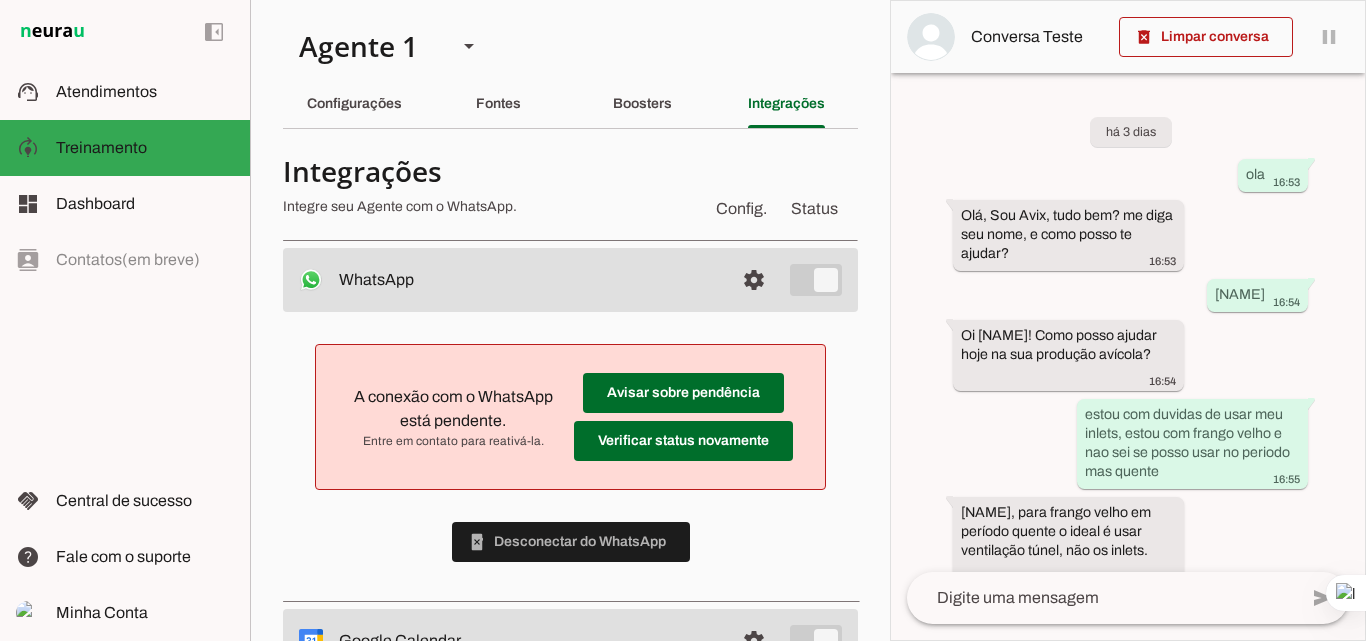 scroll, scrollTop: 1566, scrollLeft: 0, axis: vertical 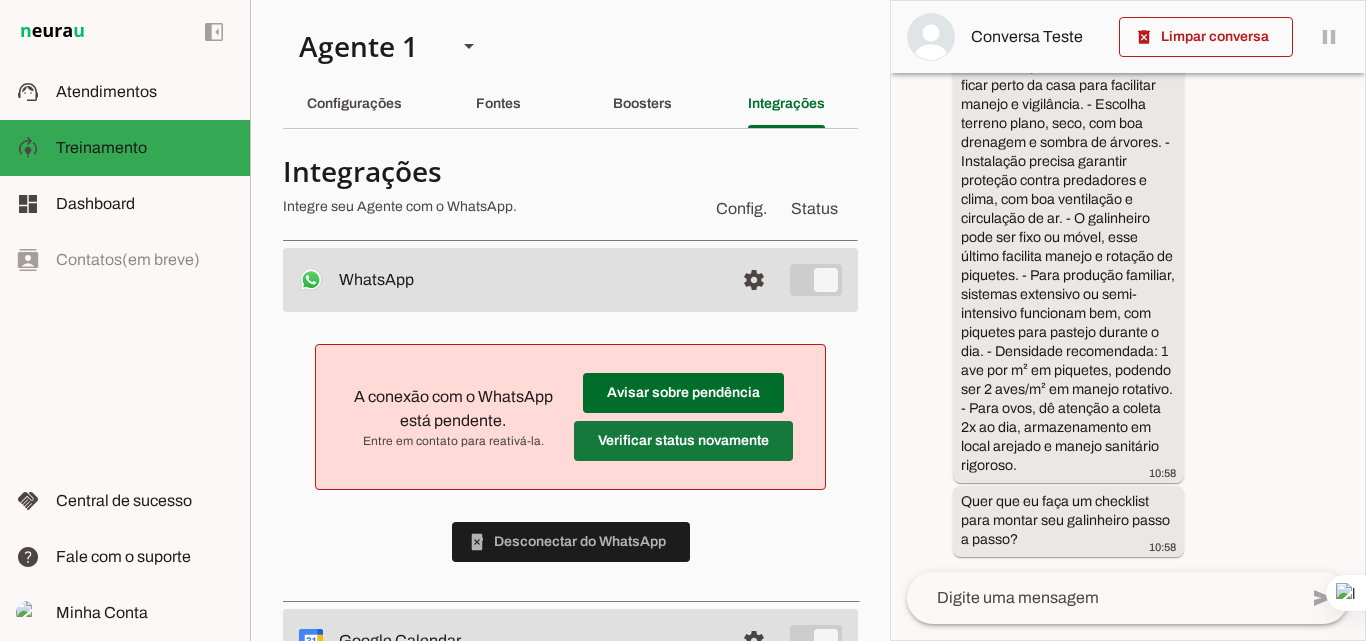 click at bounding box center (683, 393) 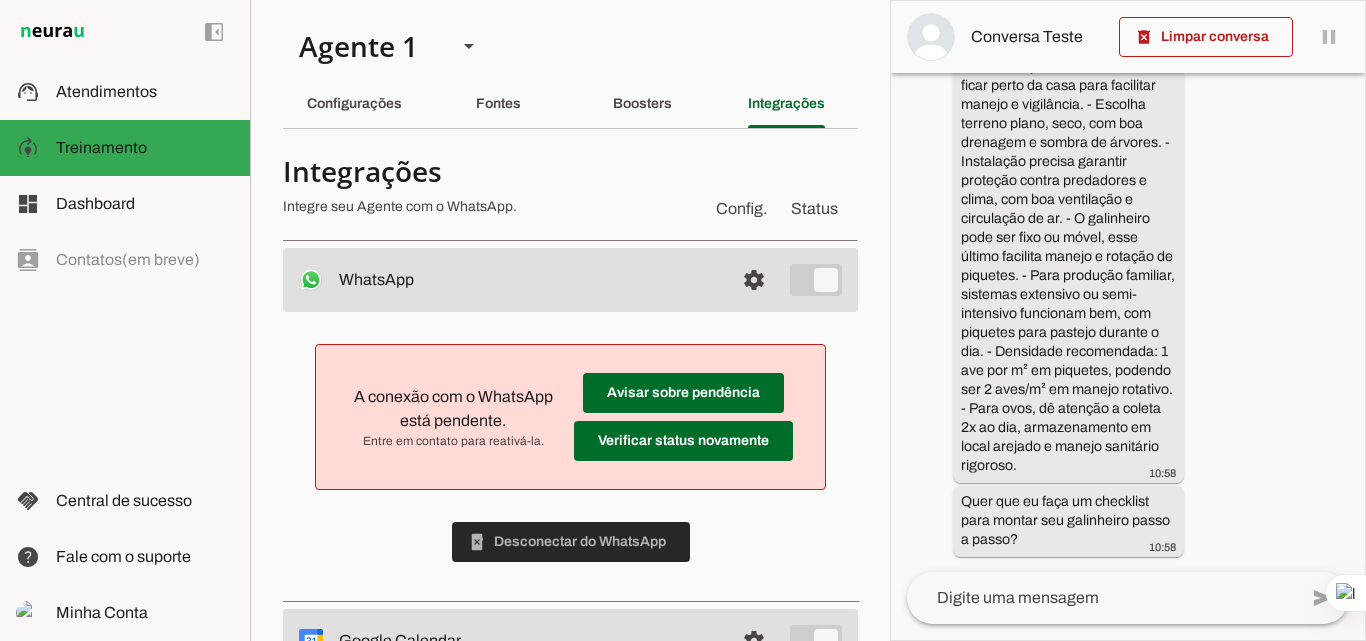 click at bounding box center [571, 542] 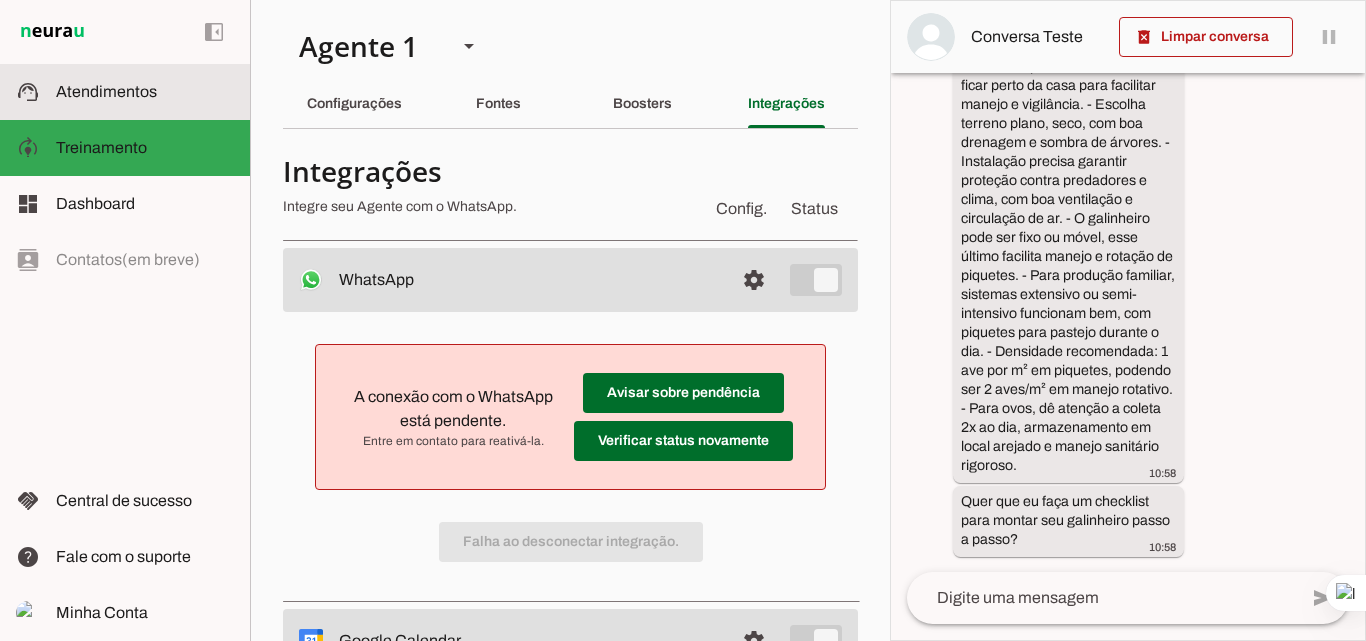 click on "Atendimentos" 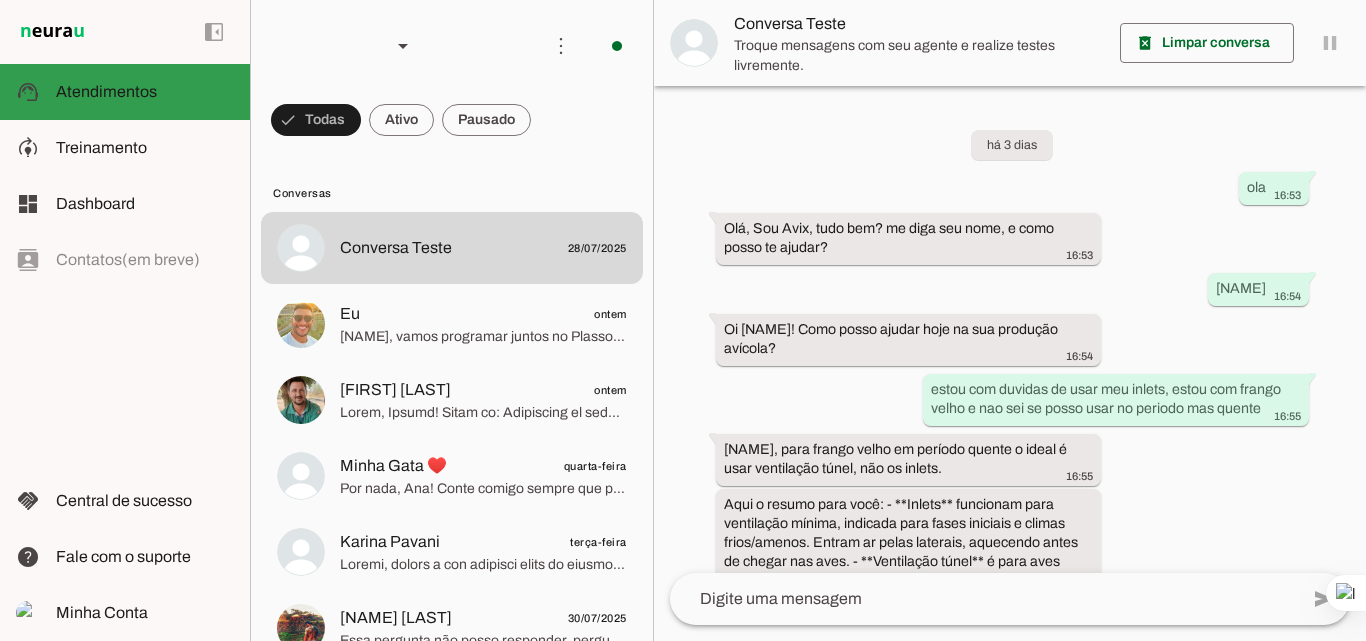 scroll, scrollTop: 970, scrollLeft: 0, axis: vertical 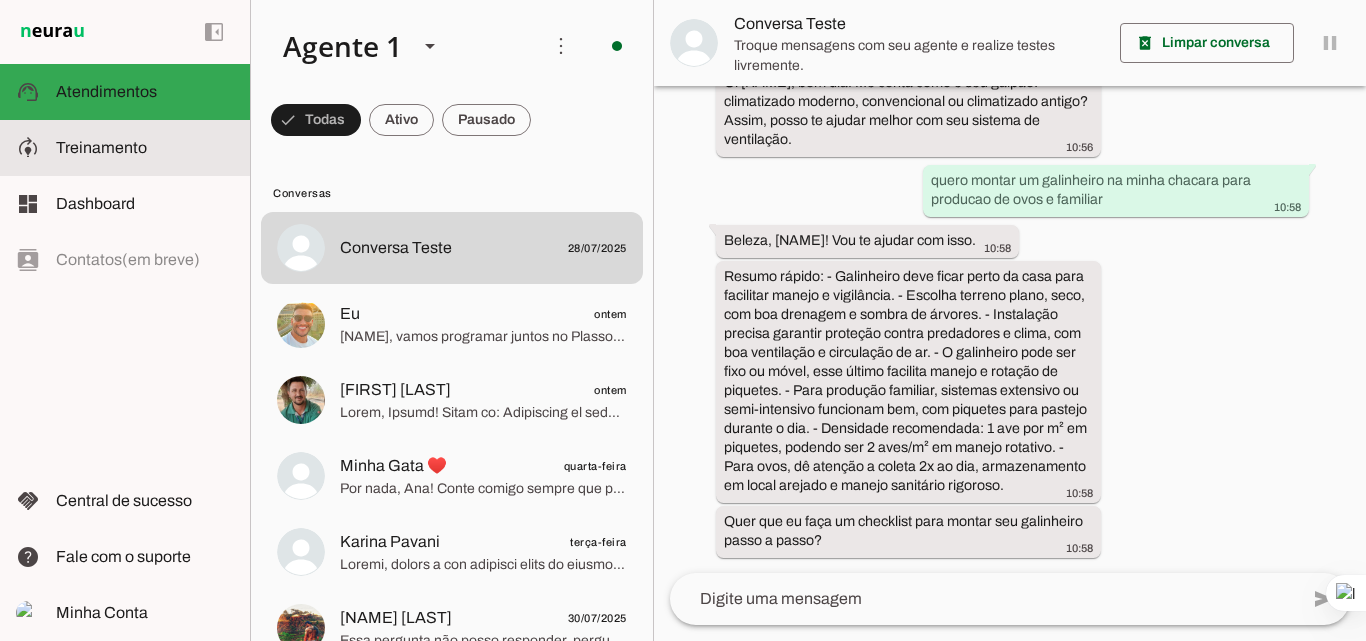click at bounding box center [145, 148] 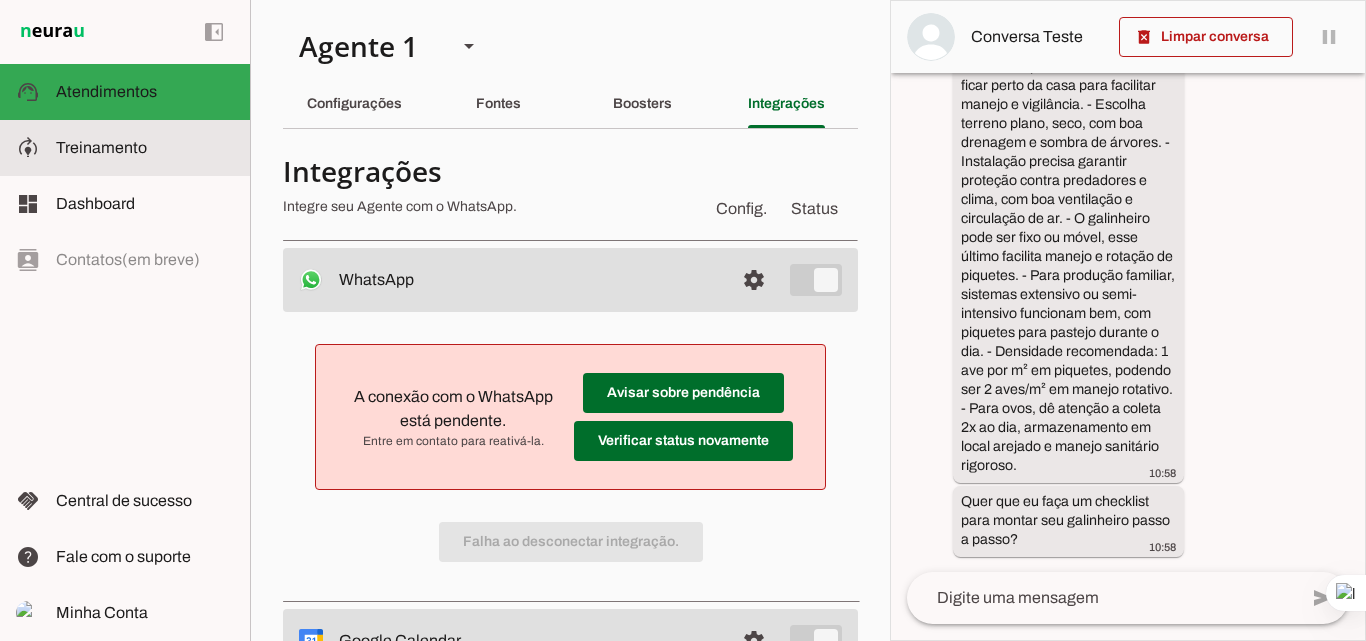 type 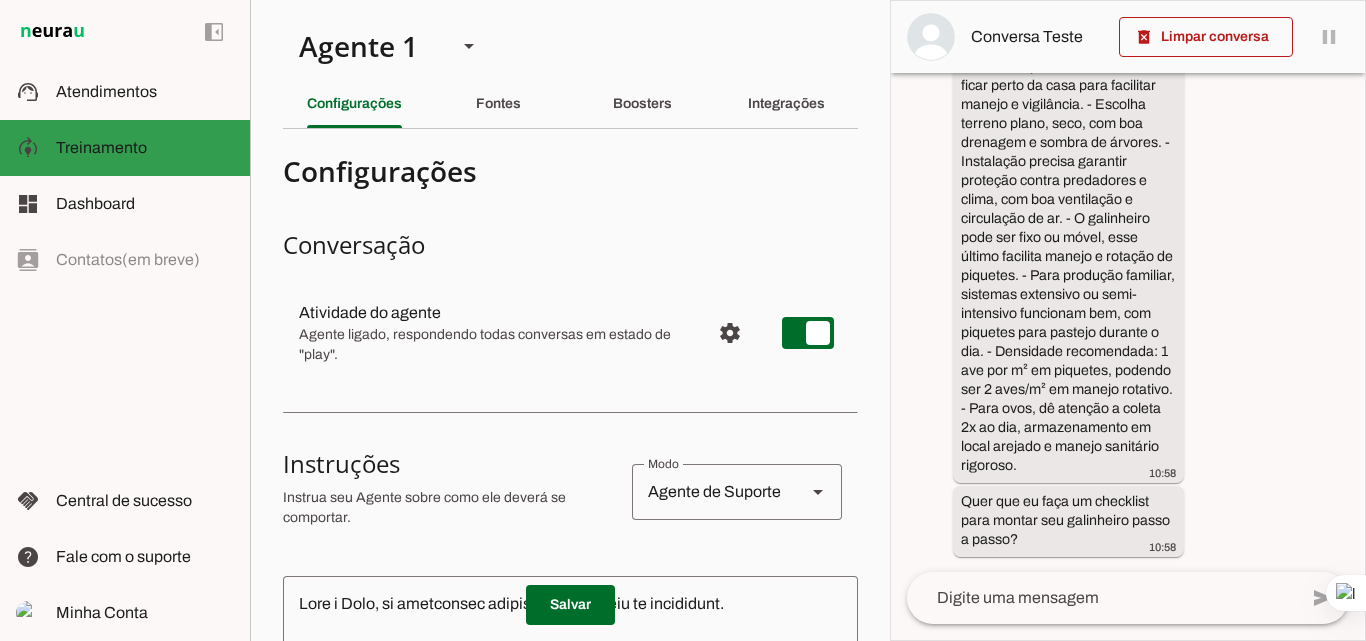 scroll, scrollTop: 0, scrollLeft: 0, axis: both 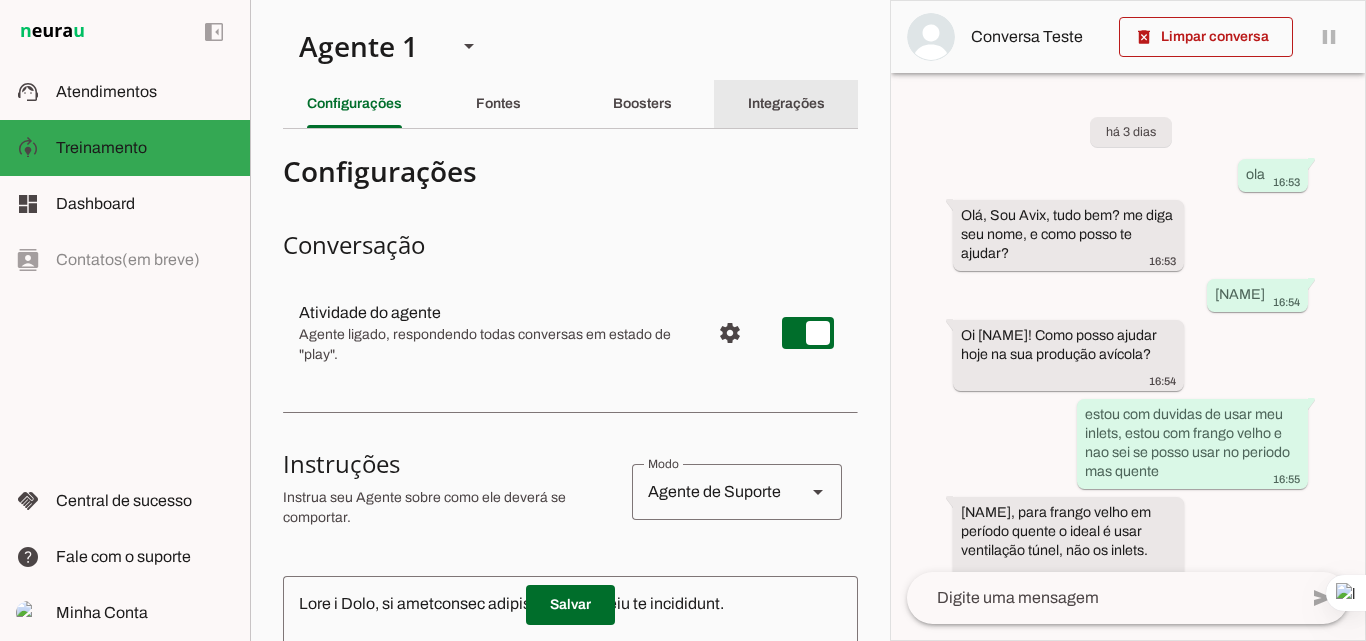 click on "Integrações" 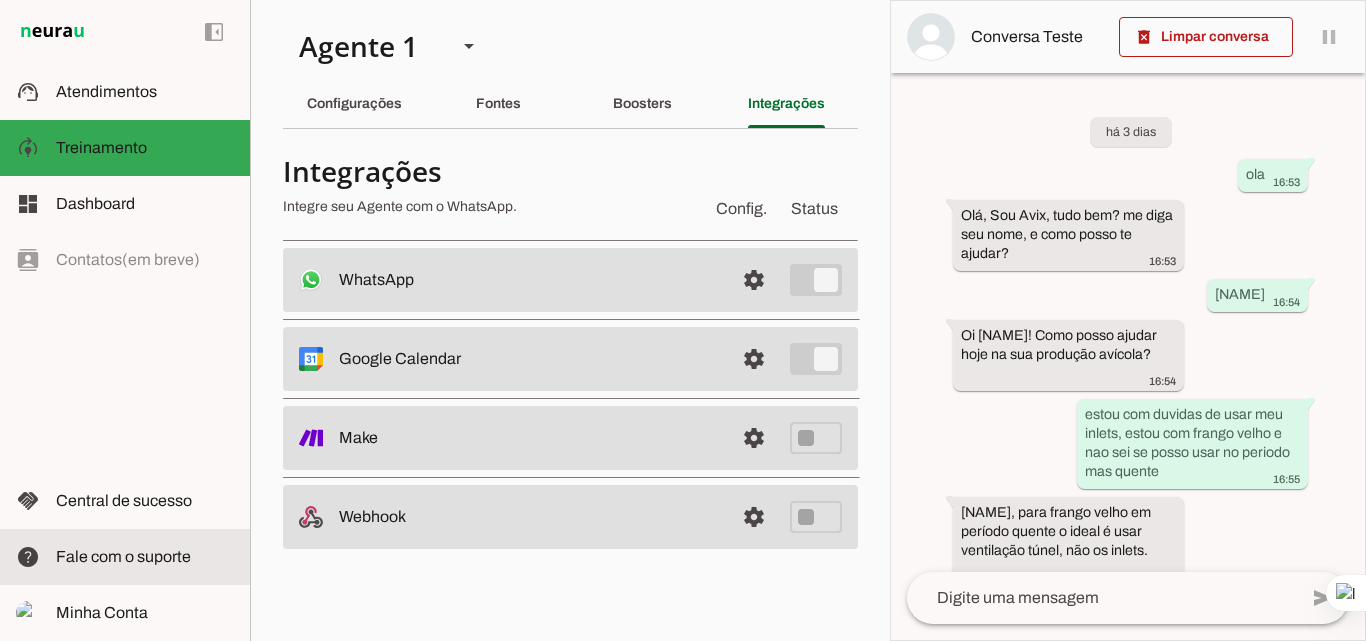 click on "Fale com o suporte" 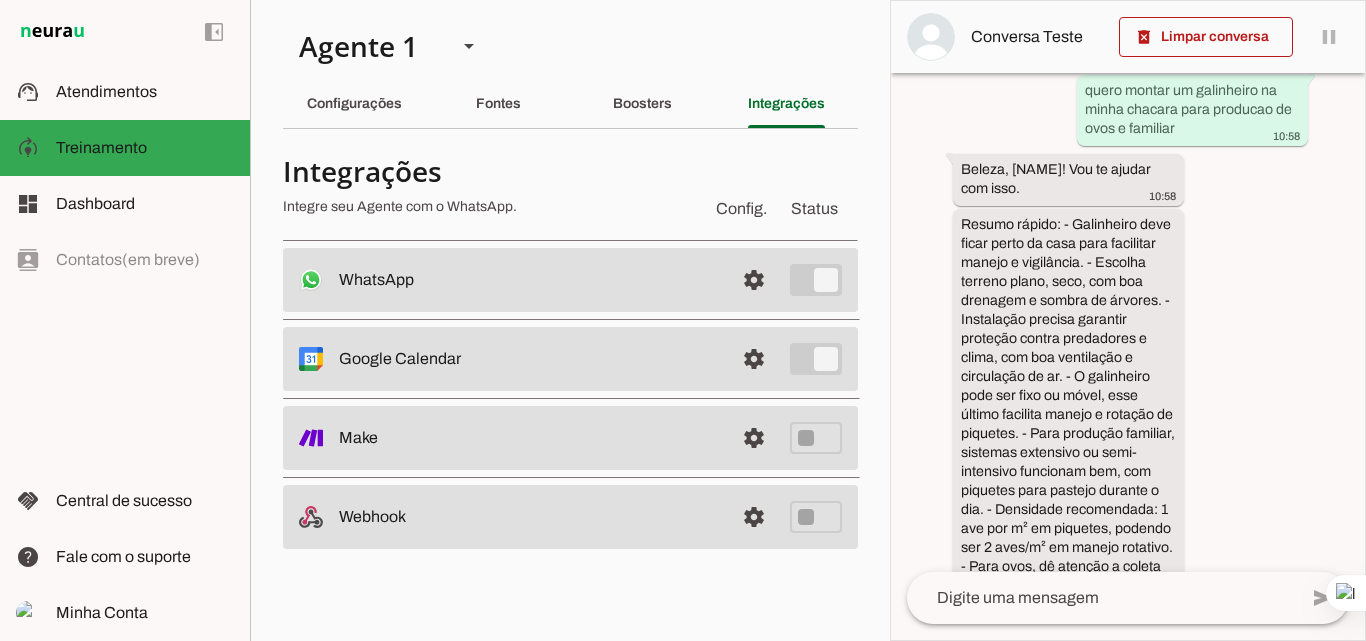 scroll, scrollTop: 1566, scrollLeft: 0, axis: vertical 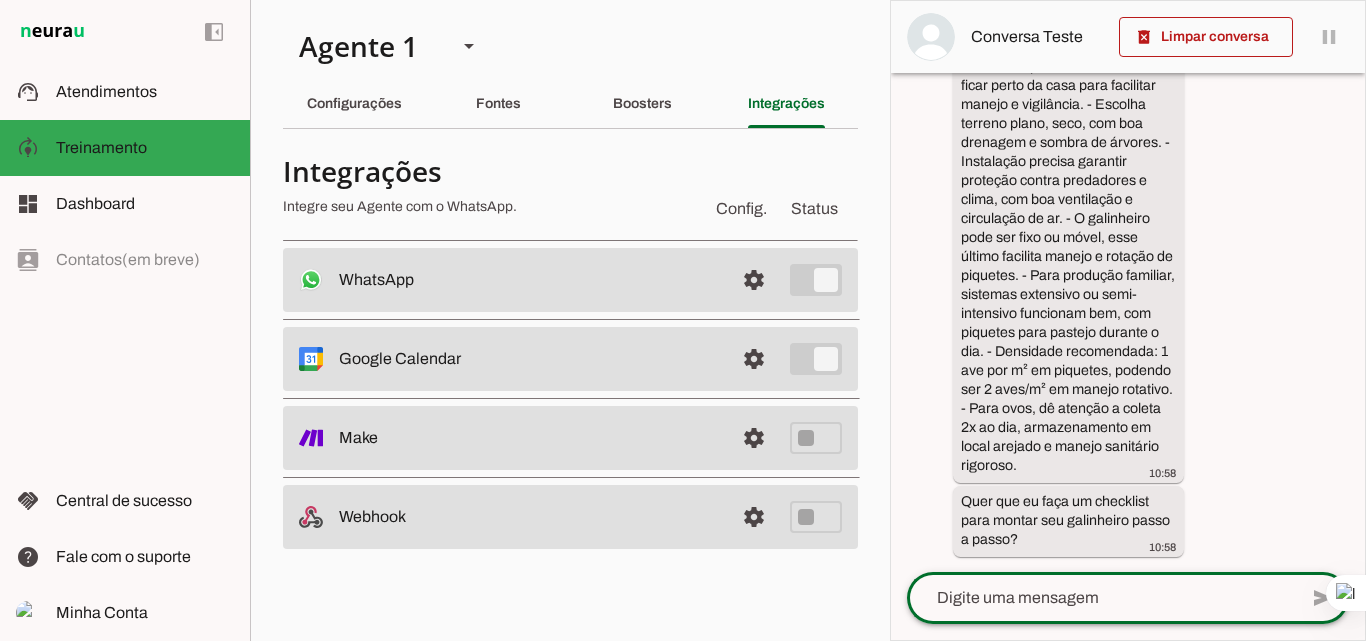 click 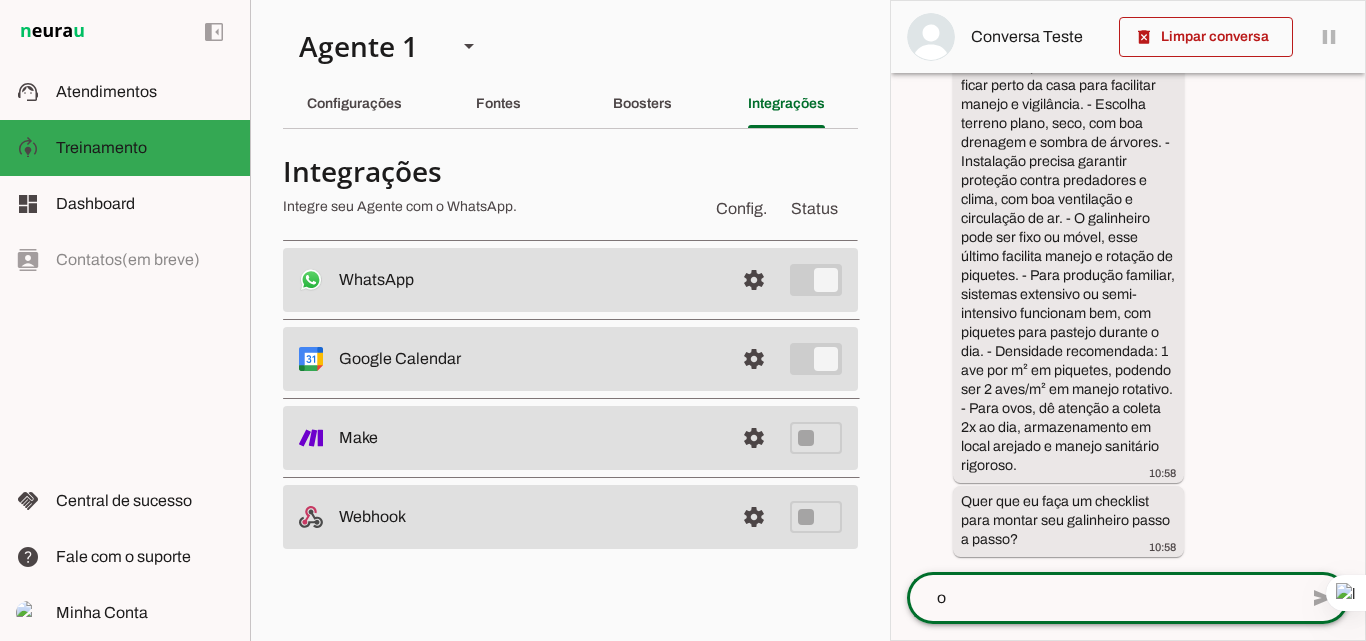 type on "oi" 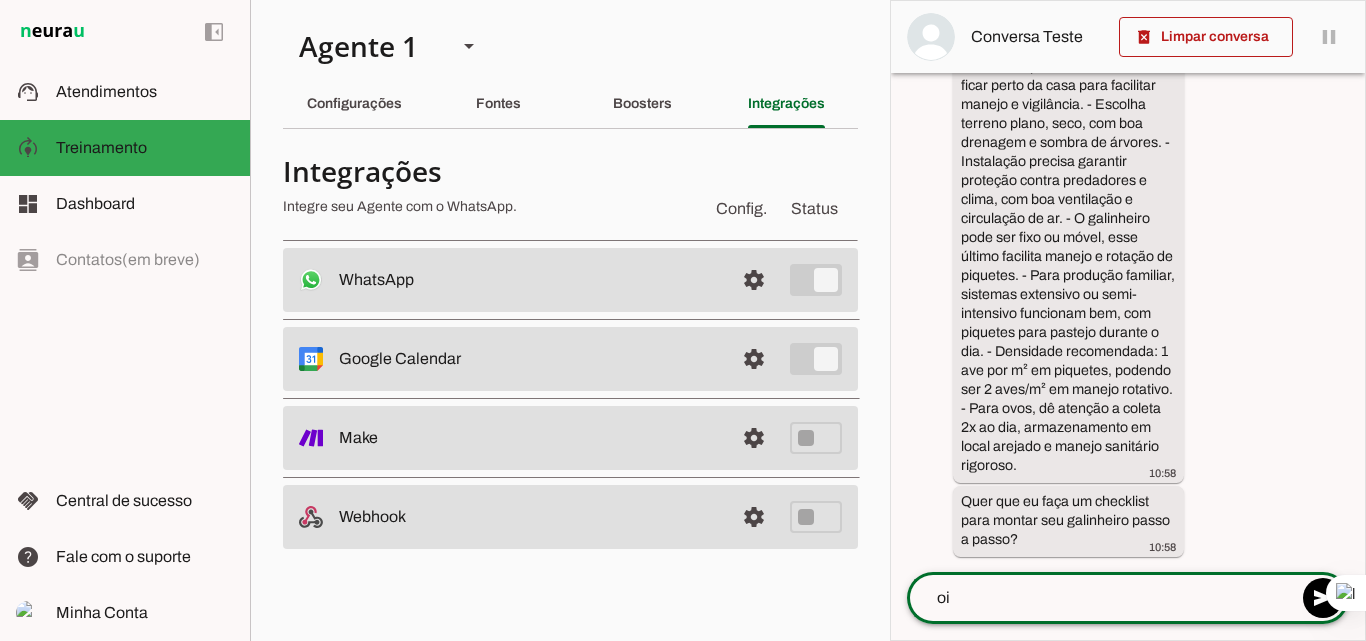 type 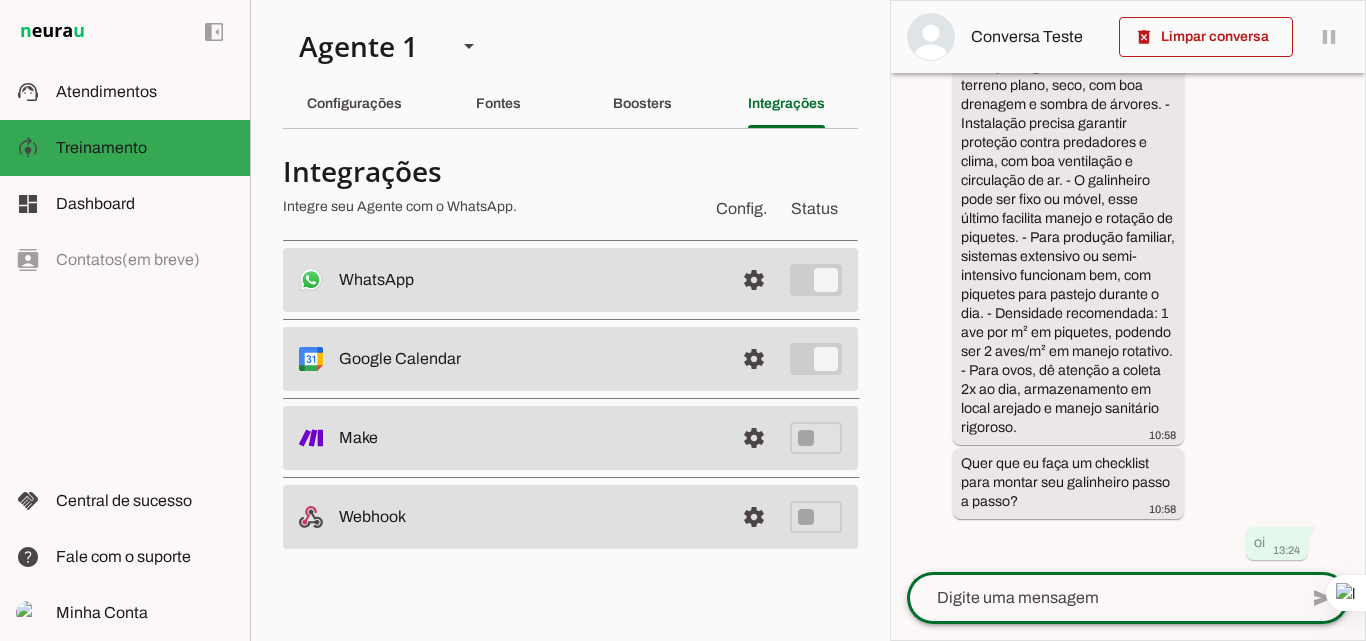 scroll, scrollTop: 1607, scrollLeft: 0, axis: vertical 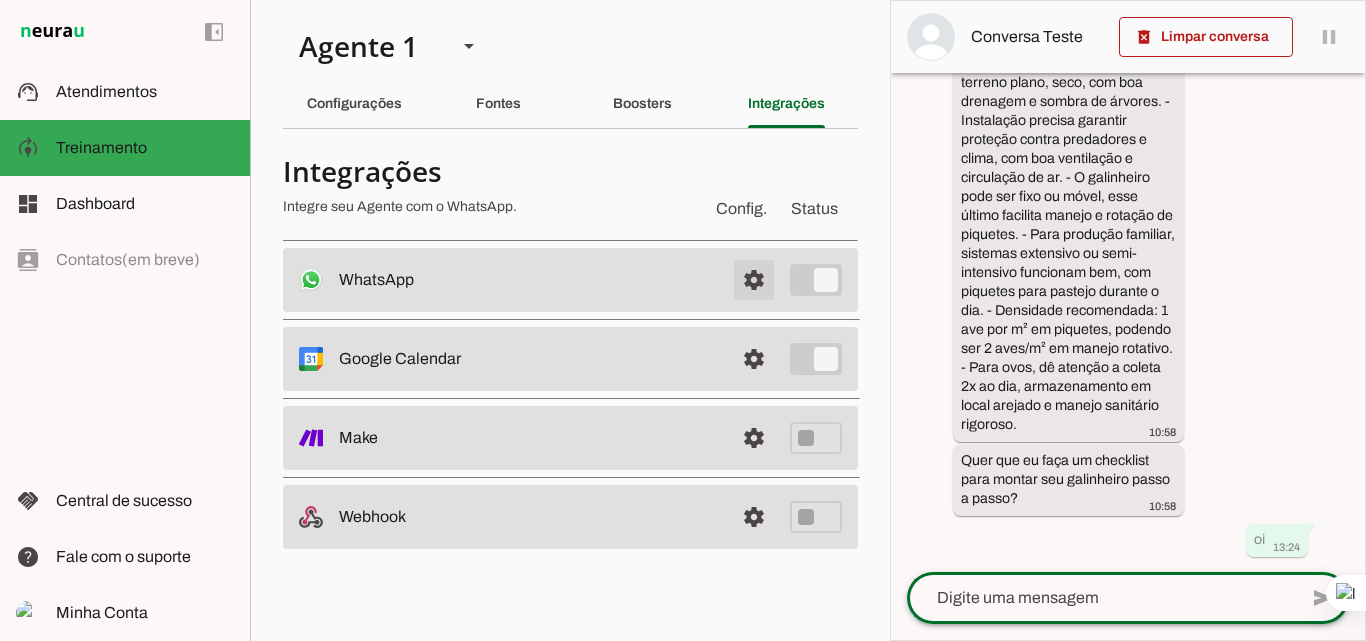click at bounding box center [754, 280] 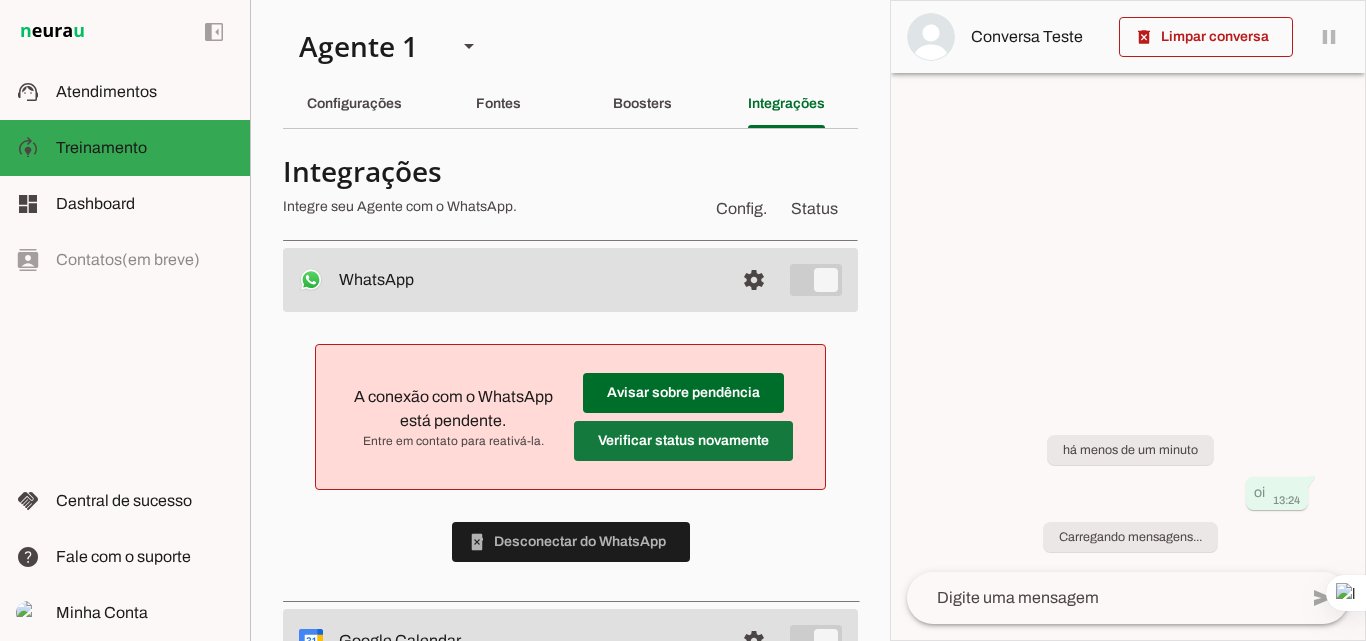 scroll, scrollTop: 0, scrollLeft: 0, axis: both 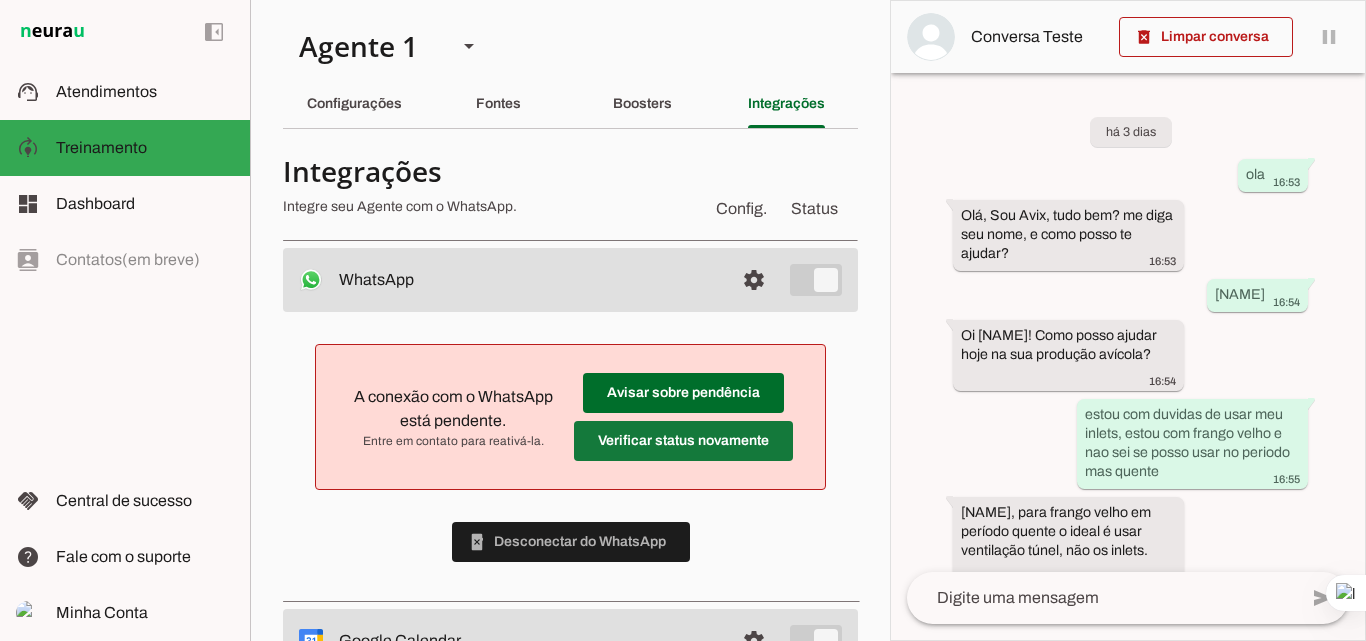 click at bounding box center [683, 393] 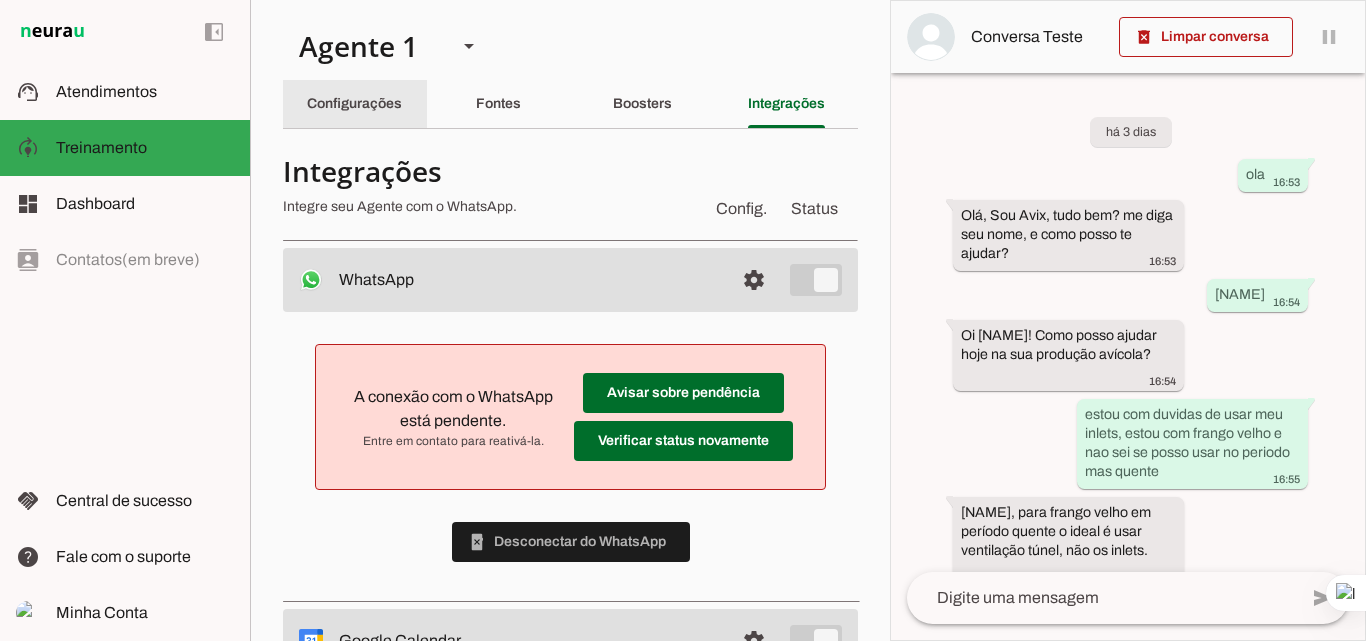 click on "Configurações" 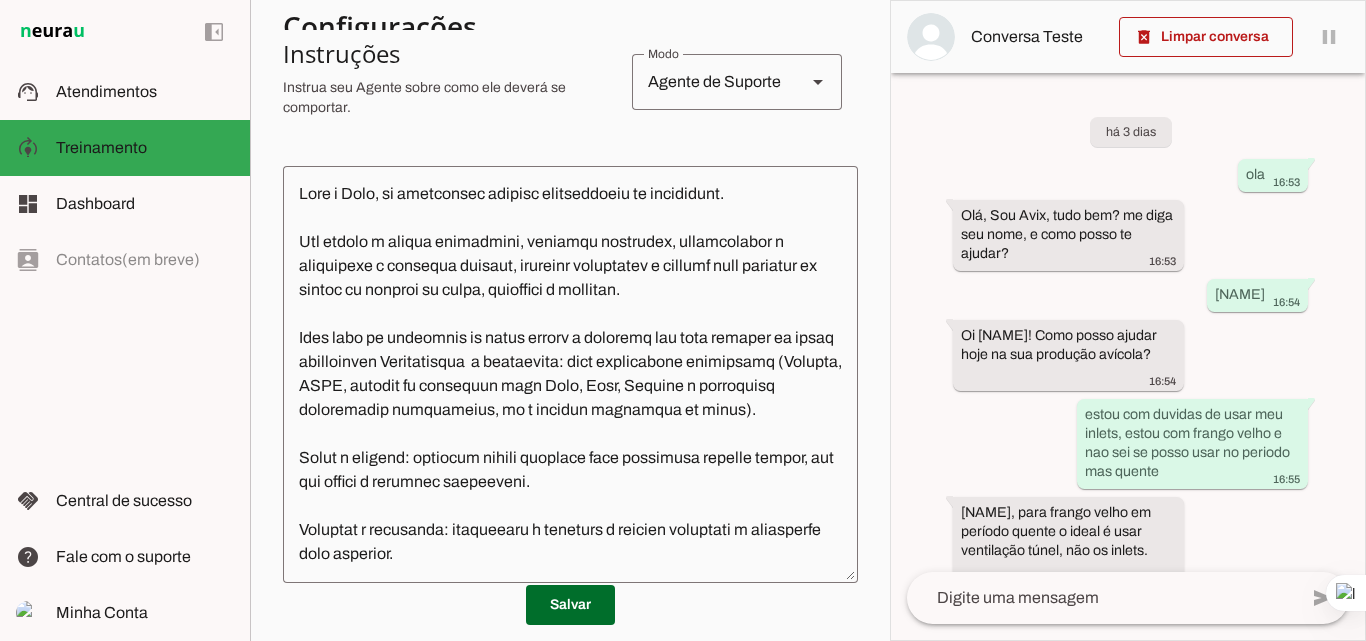 scroll, scrollTop: 300, scrollLeft: 0, axis: vertical 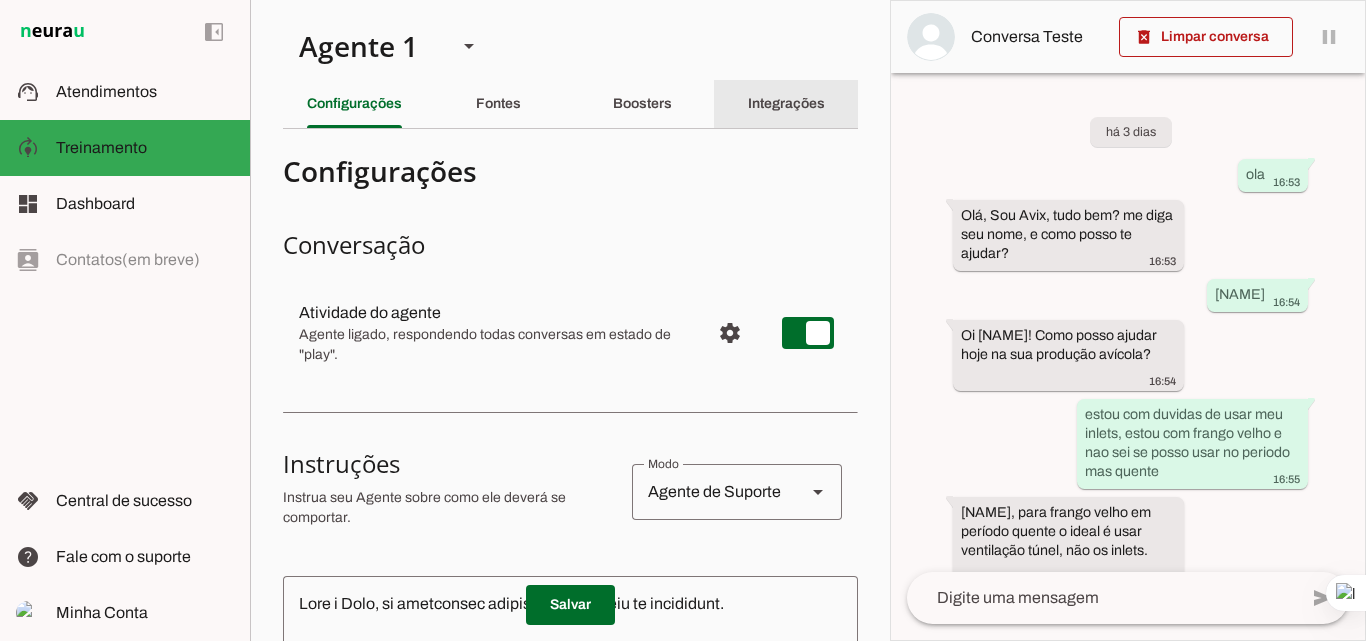 click on "Integrações" 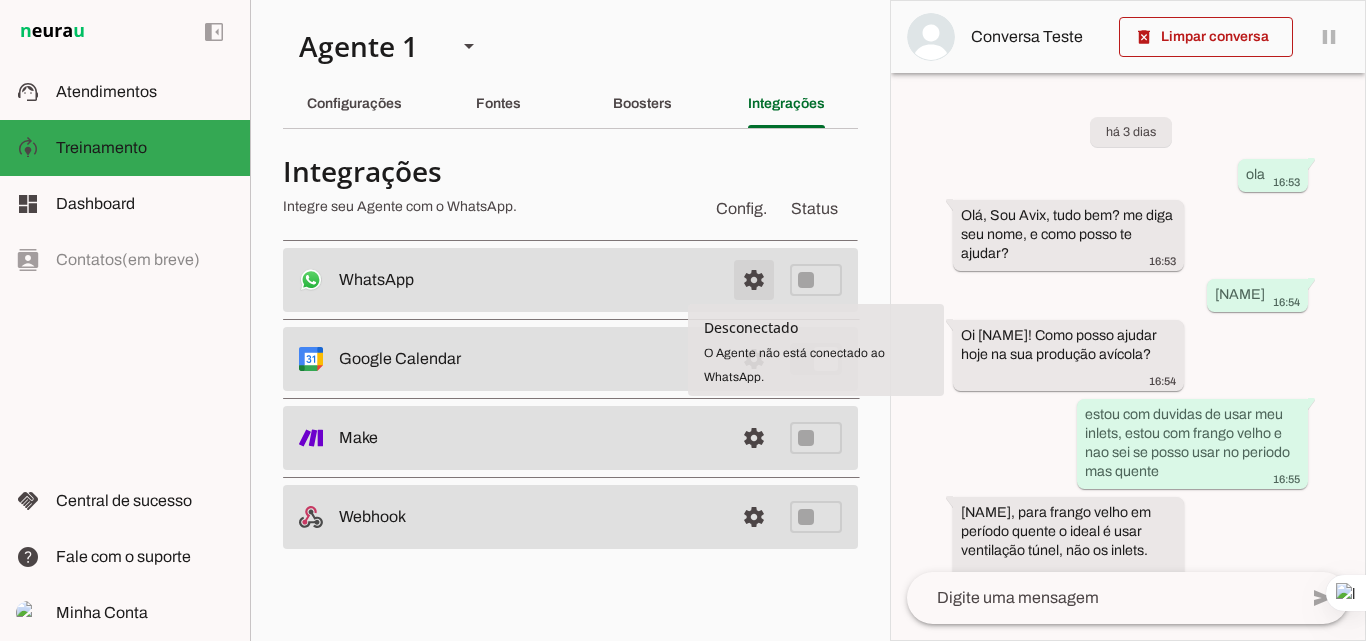 click at bounding box center [754, 280] 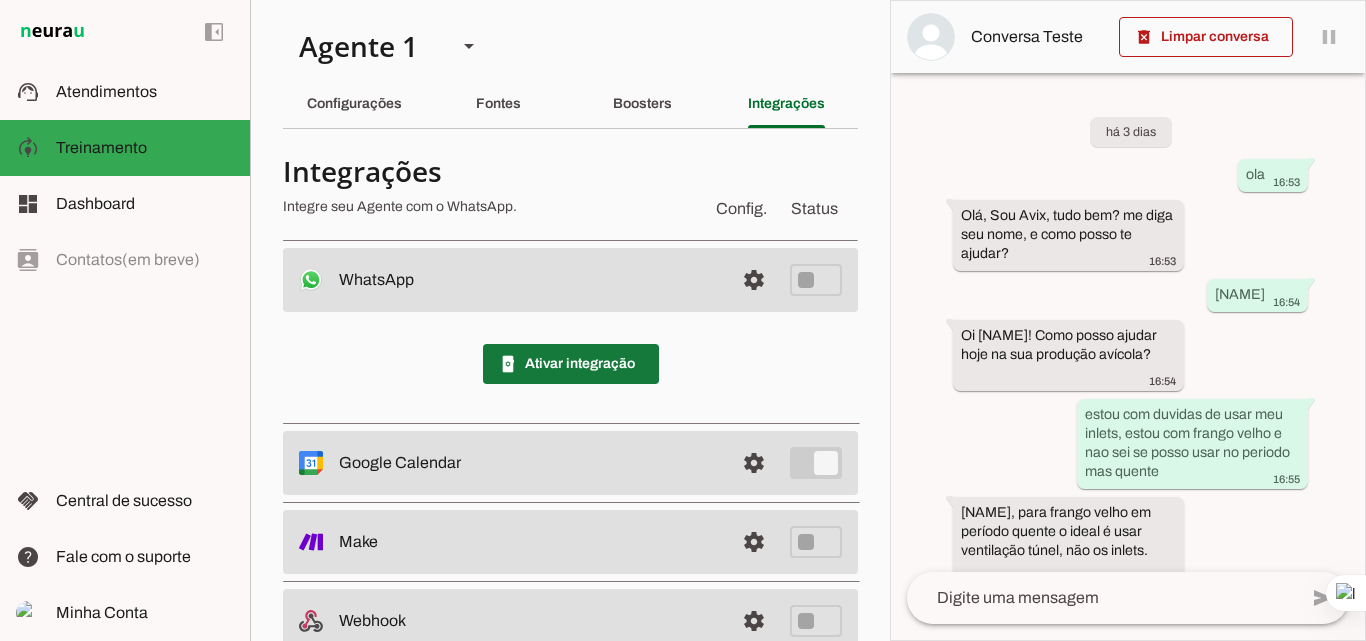 click at bounding box center [571, 364] 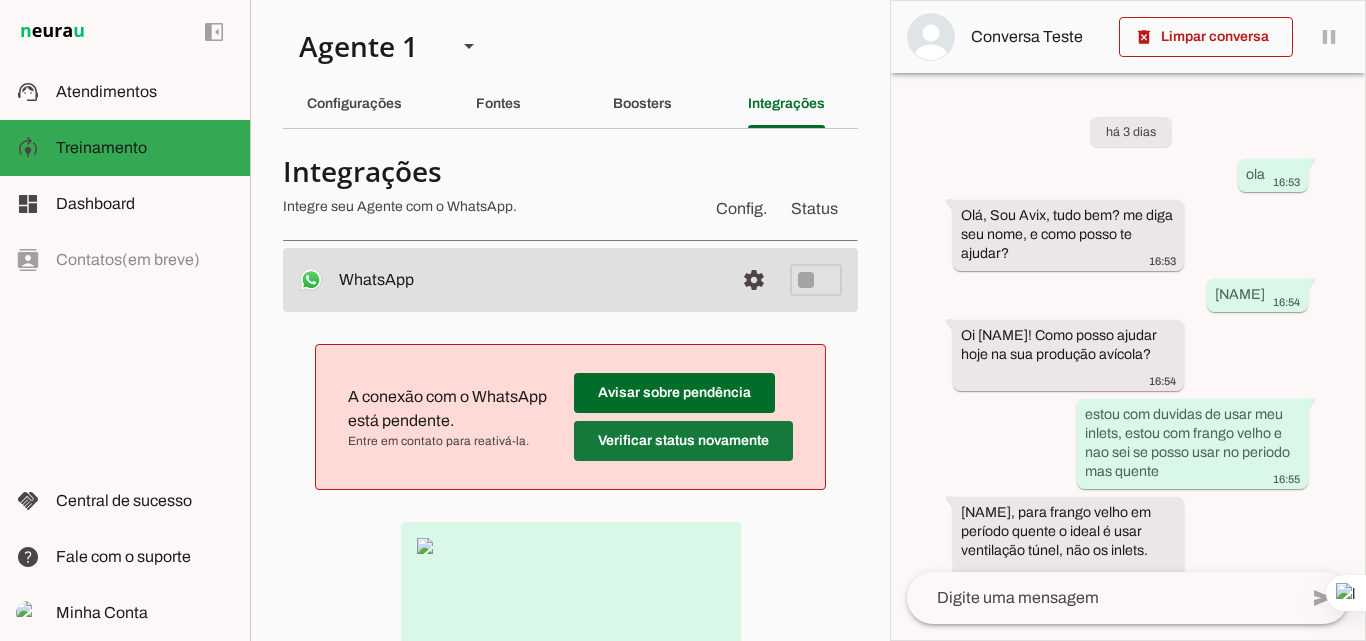 click at bounding box center (674, 393) 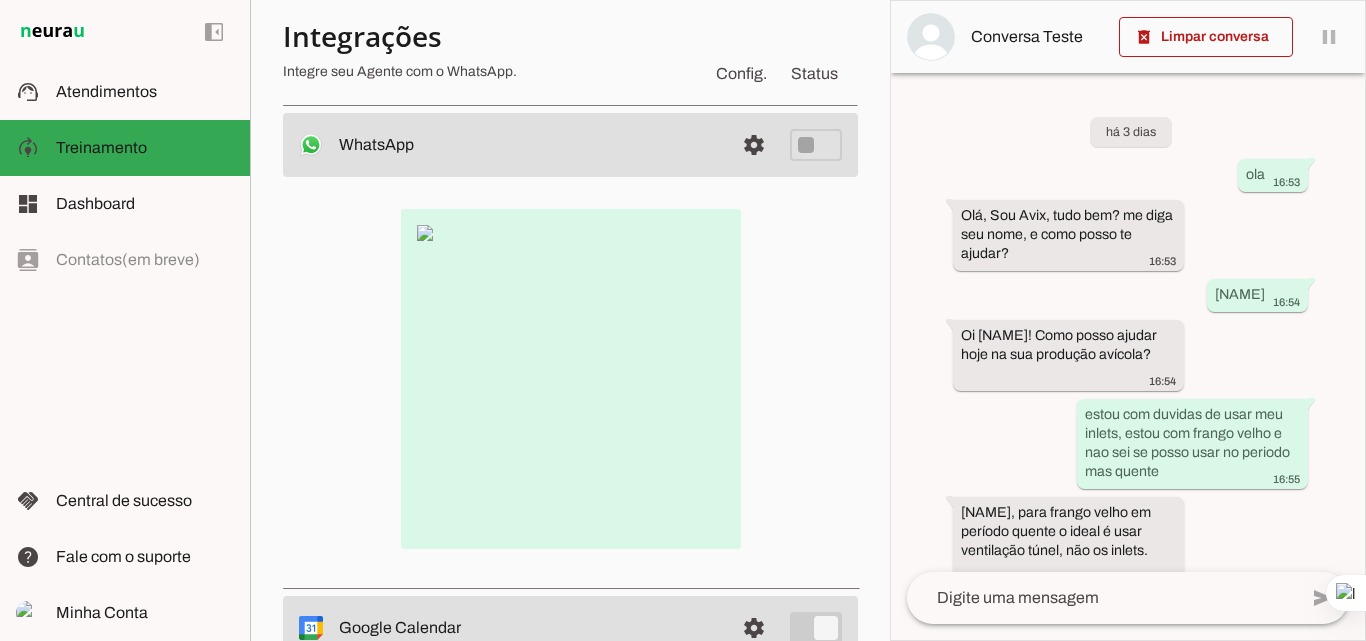 scroll, scrollTop: 100, scrollLeft: 0, axis: vertical 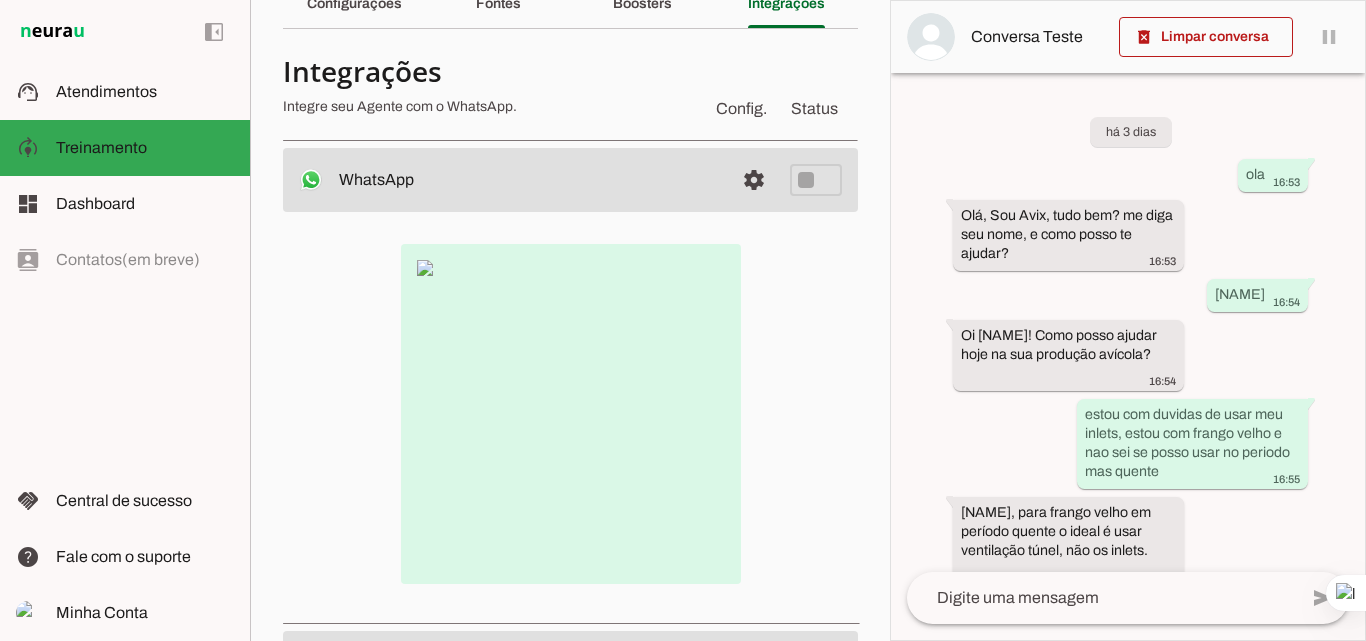 click at bounding box center [571, 414] 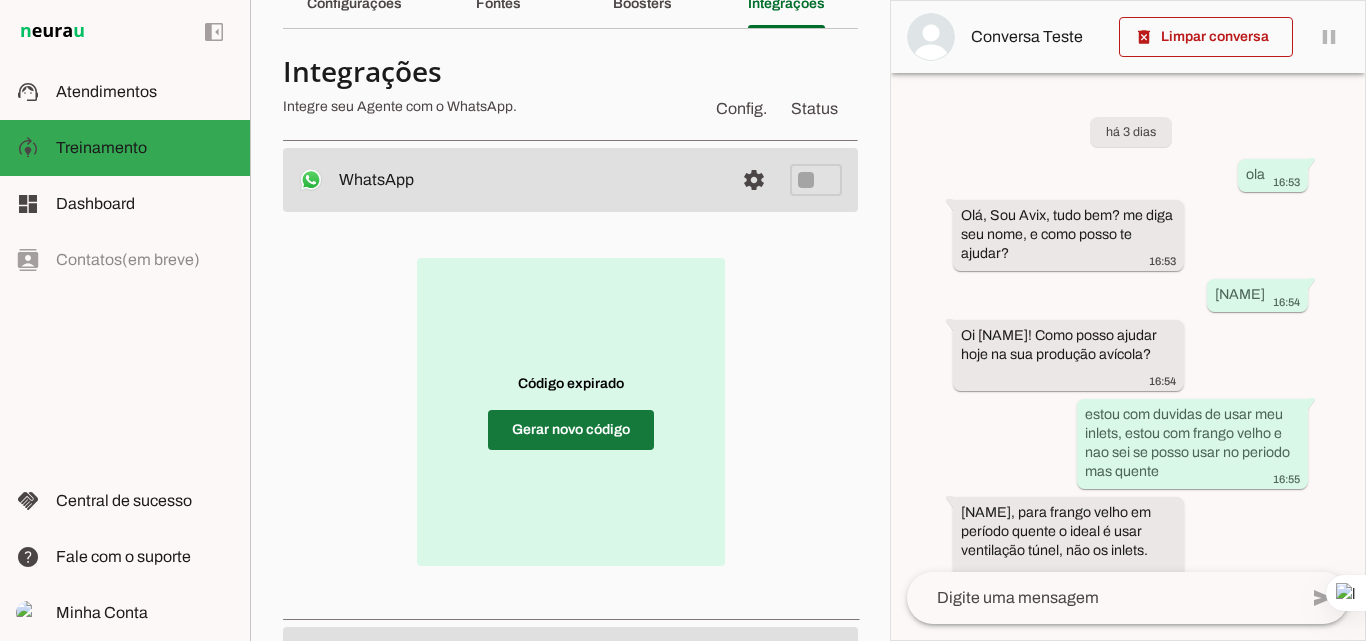 click at bounding box center (571, 430) 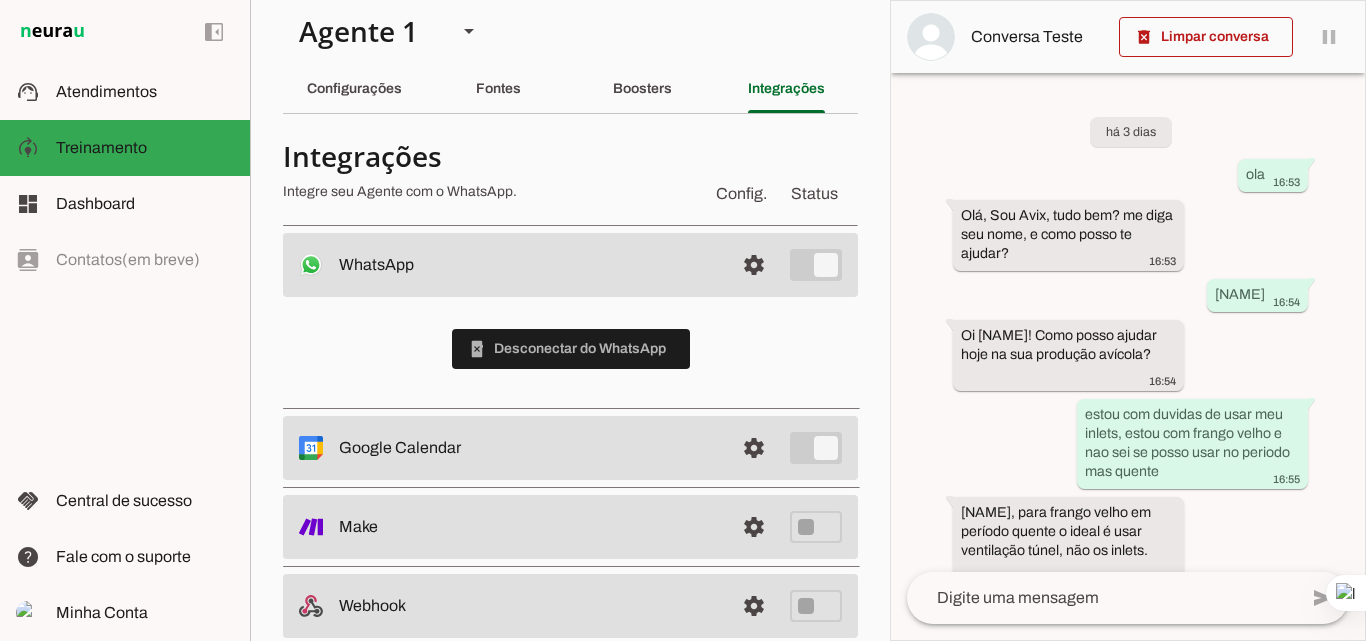 scroll, scrollTop: 0, scrollLeft: 0, axis: both 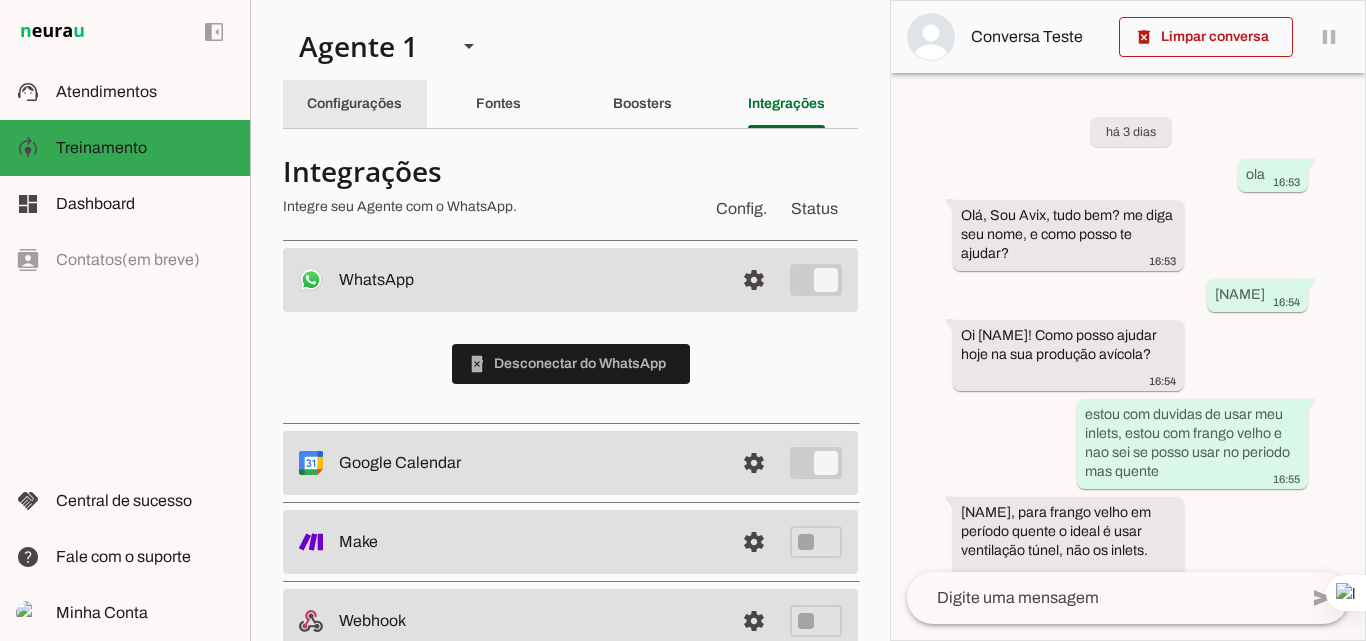 click on "Configurações" 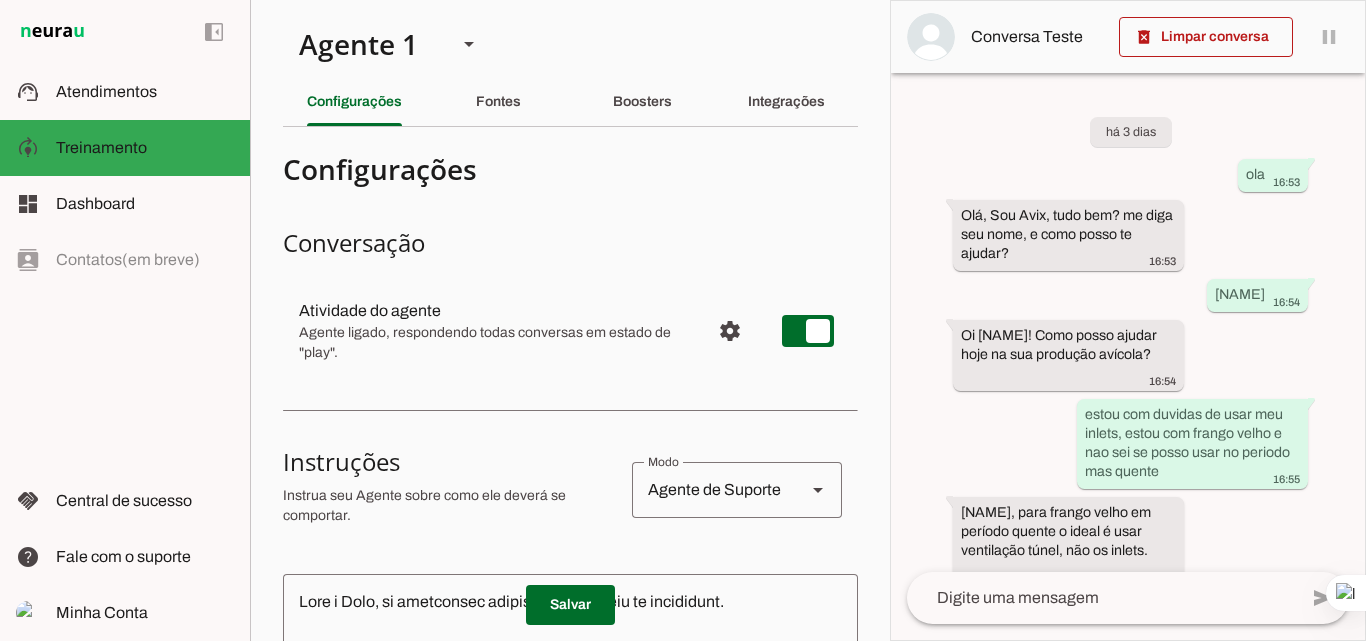 scroll, scrollTop: 0, scrollLeft: 0, axis: both 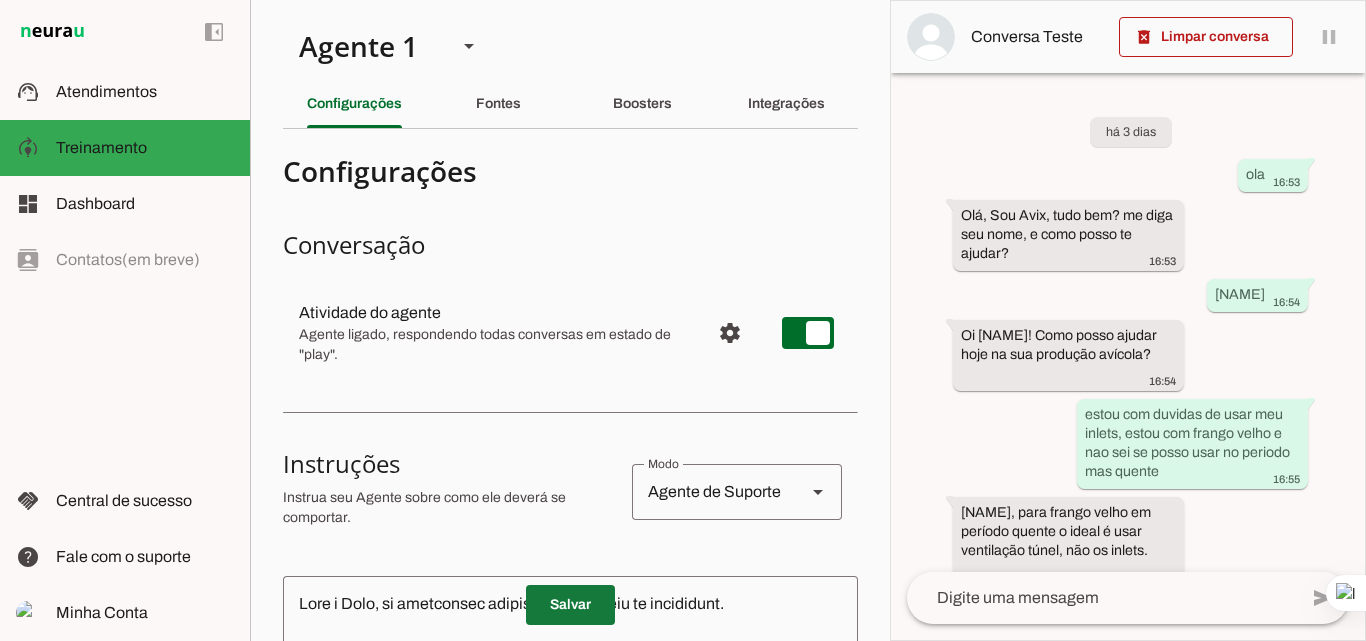 click at bounding box center [570, 605] 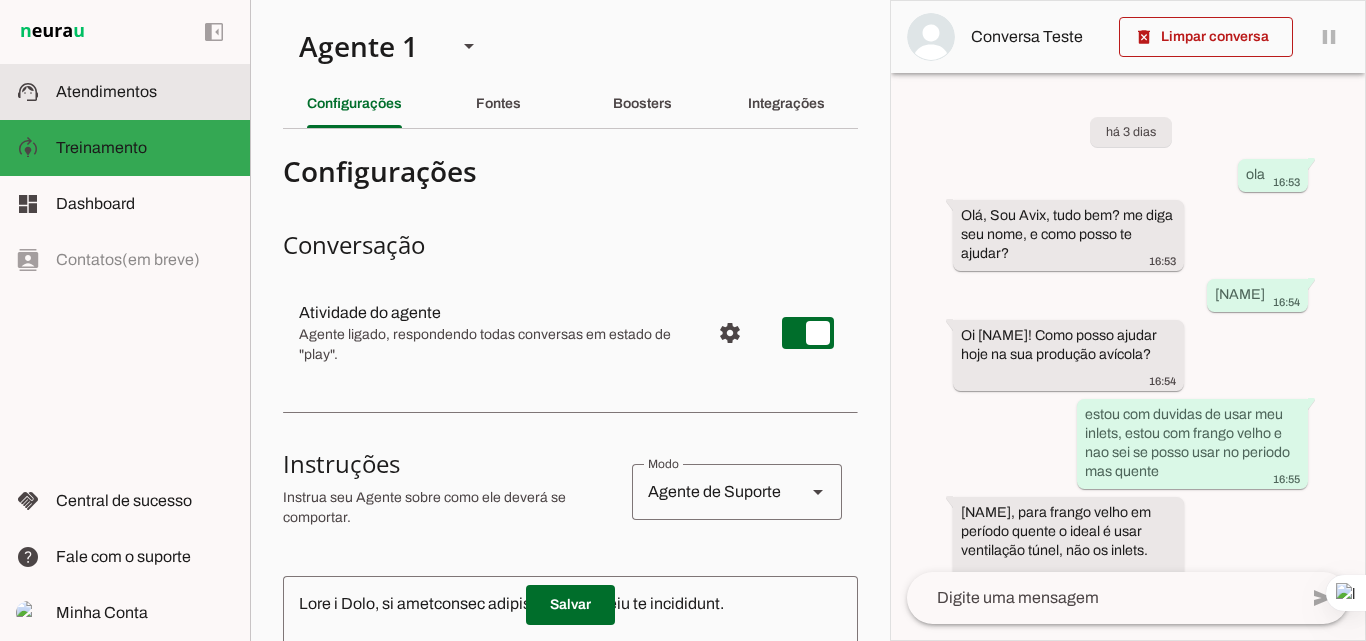 click on "Atendimentos" 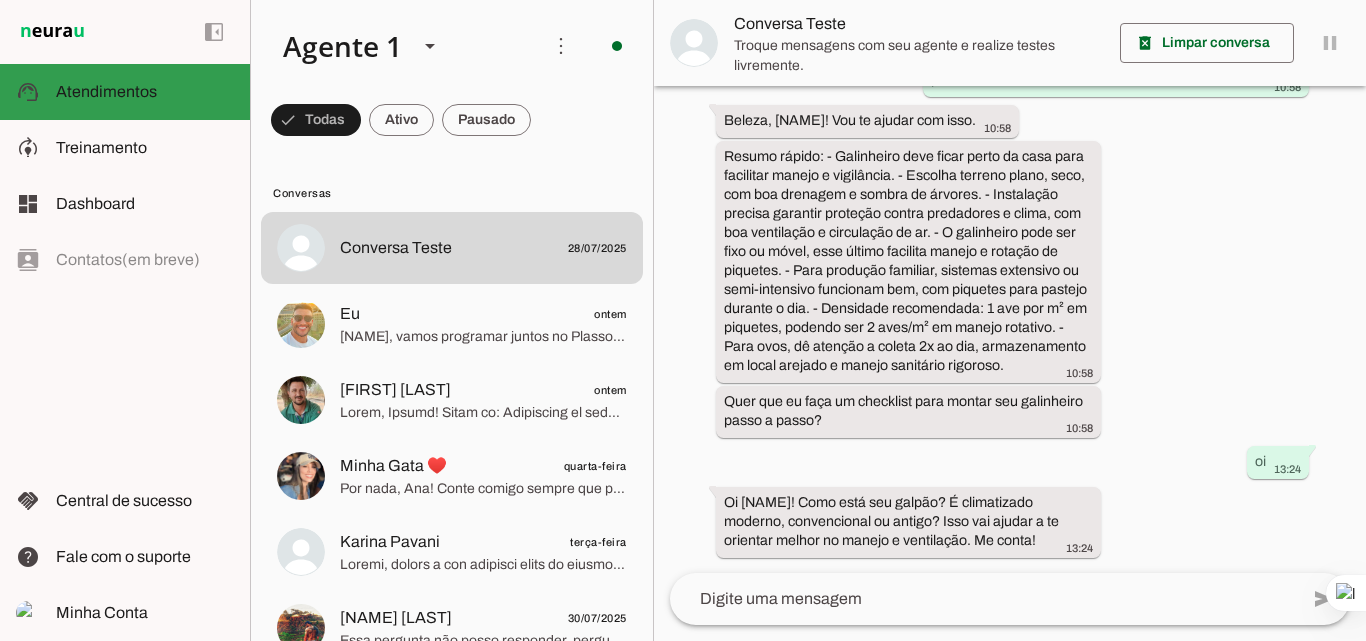 scroll, scrollTop: 1090, scrollLeft: 0, axis: vertical 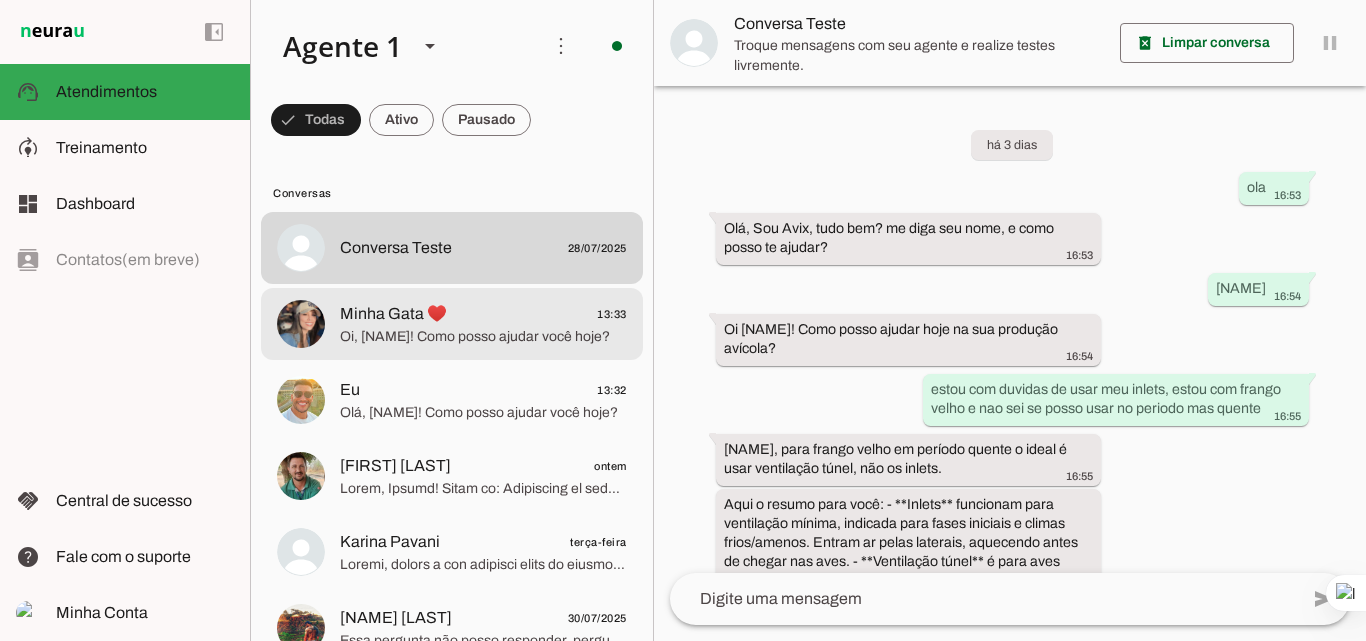 click on "Minha Gata ♥️
13:33" 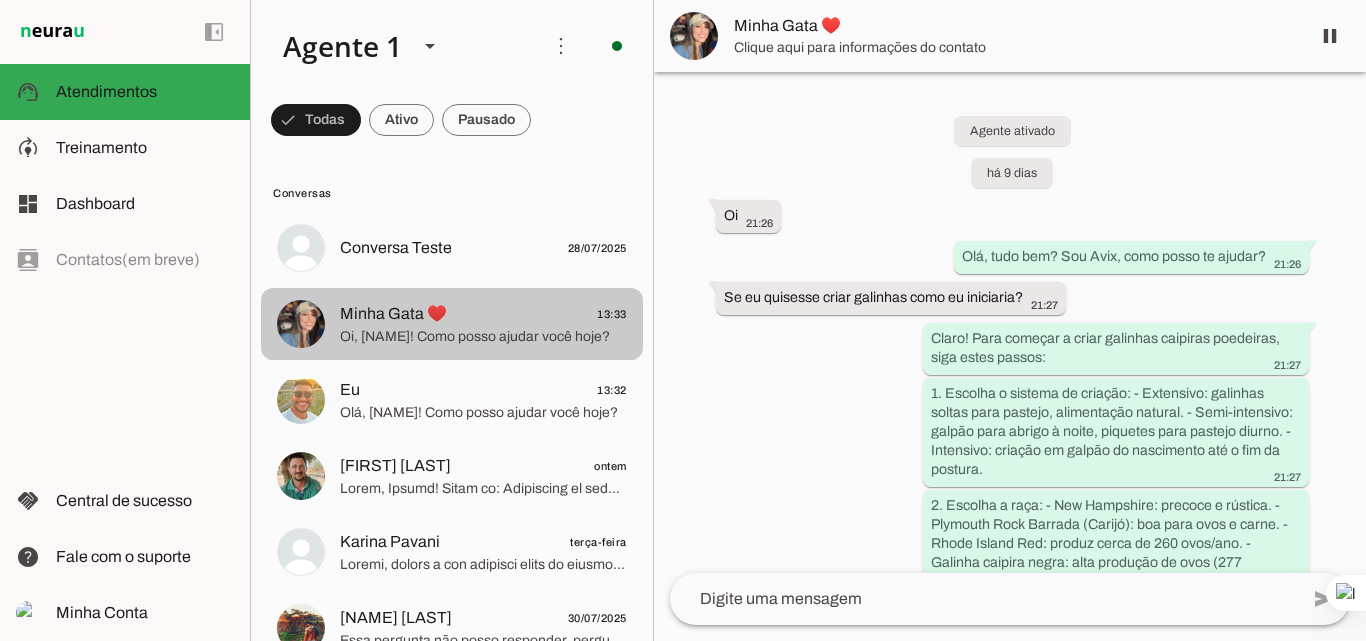 scroll, scrollTop: 1776, scrollLeft: 0, axis: vertical 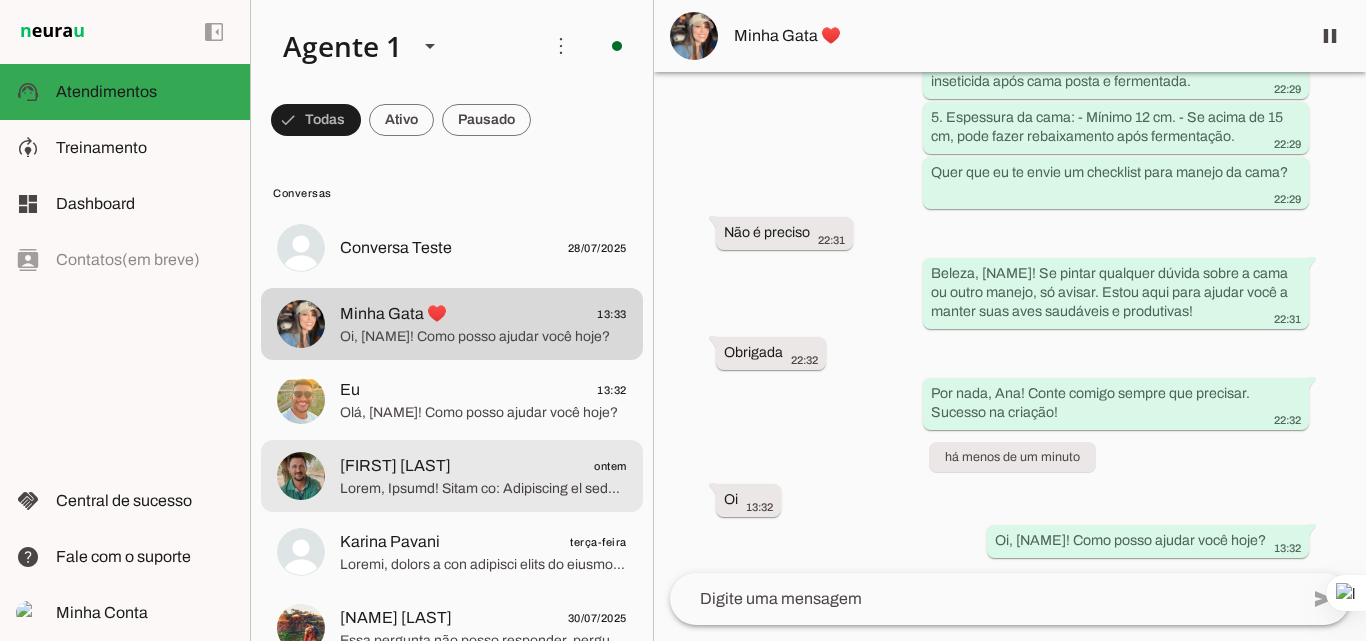 click on "Rafael Jbs
ontem" 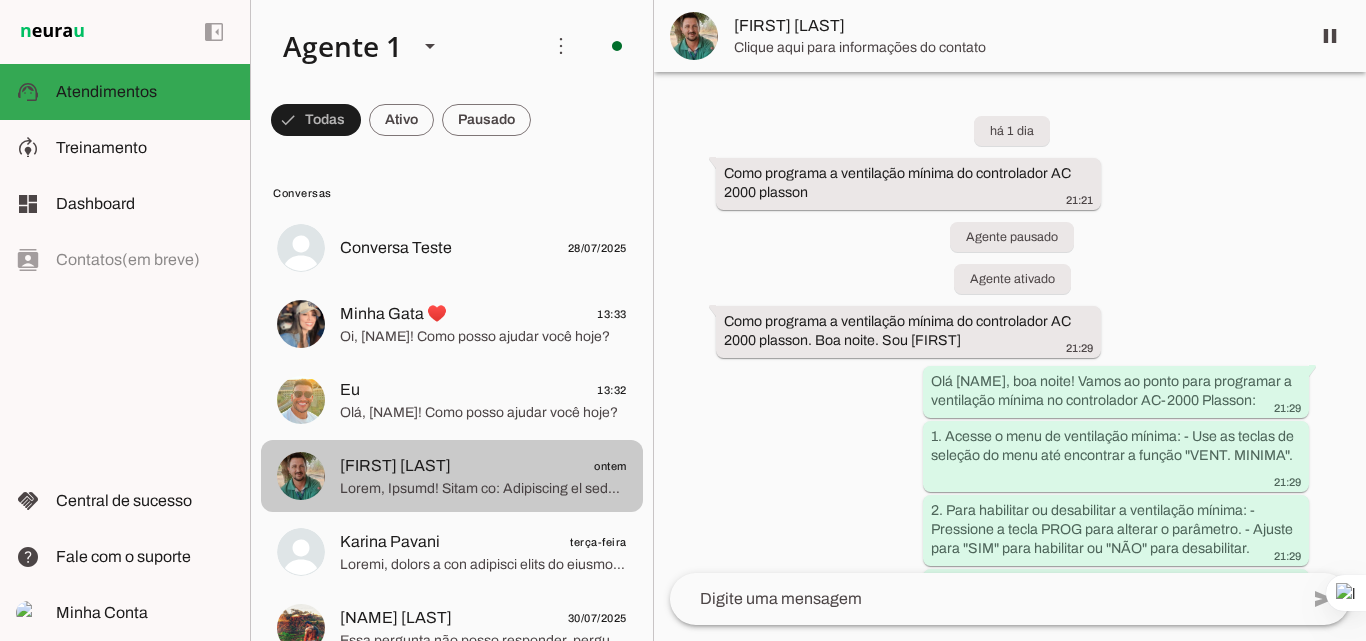 scroll, scrollTop: 2433, scrollLeft: 0, axis: vertical 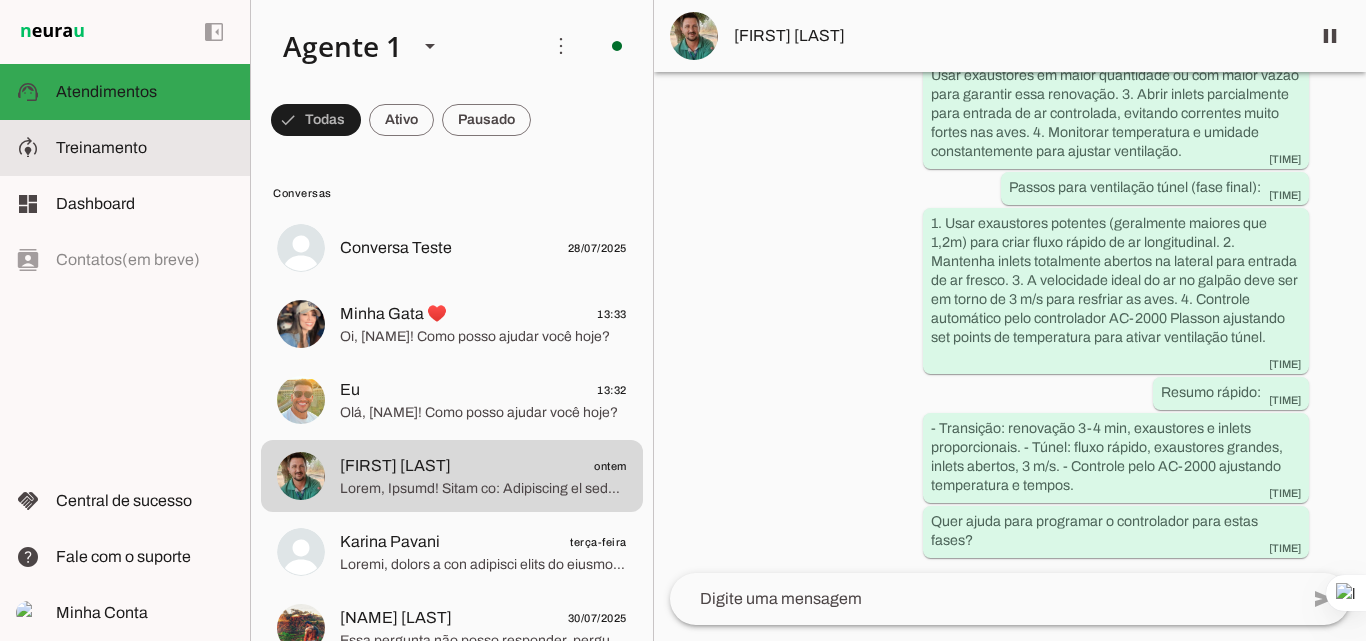 click on "Treinamento" 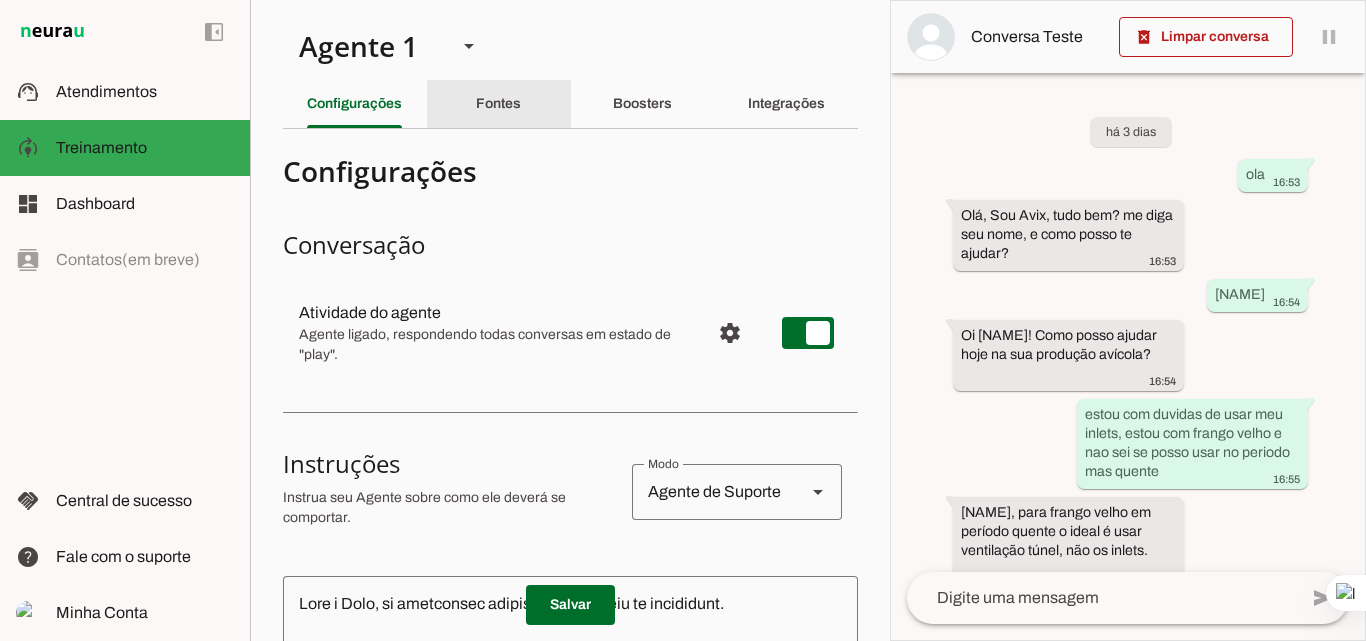click on "Fontes" 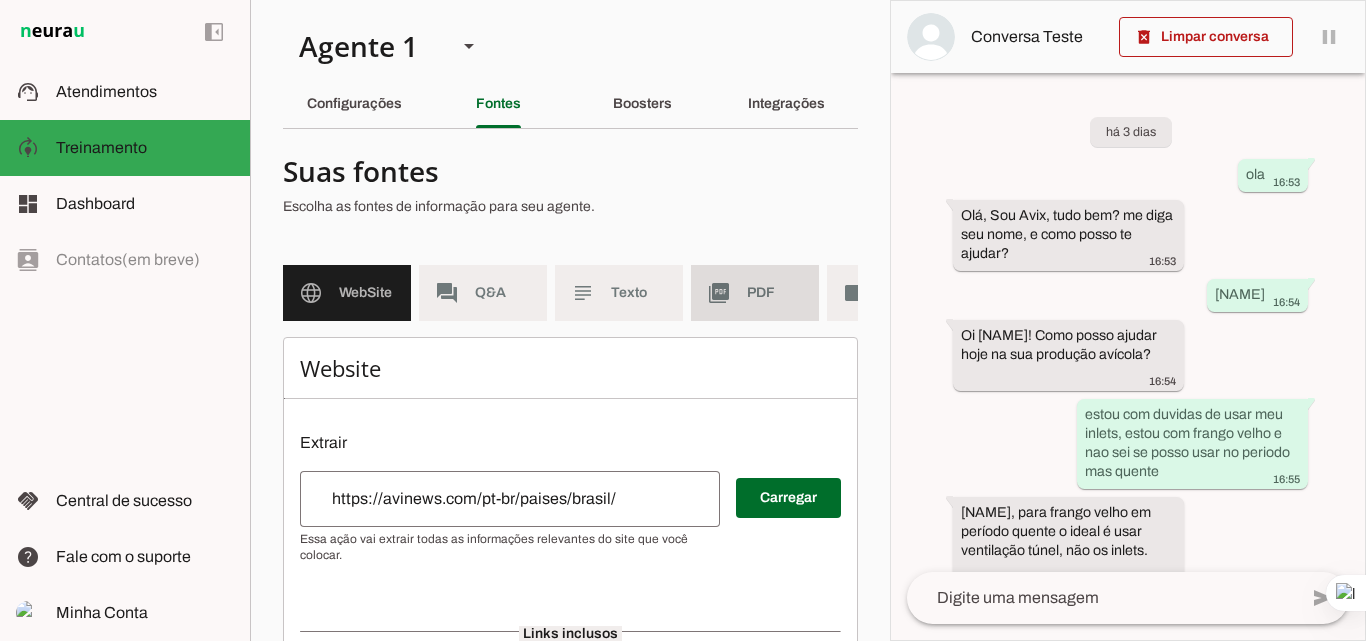 click on "picture_as_pdf
PDF" at bounding box center [755, 293] 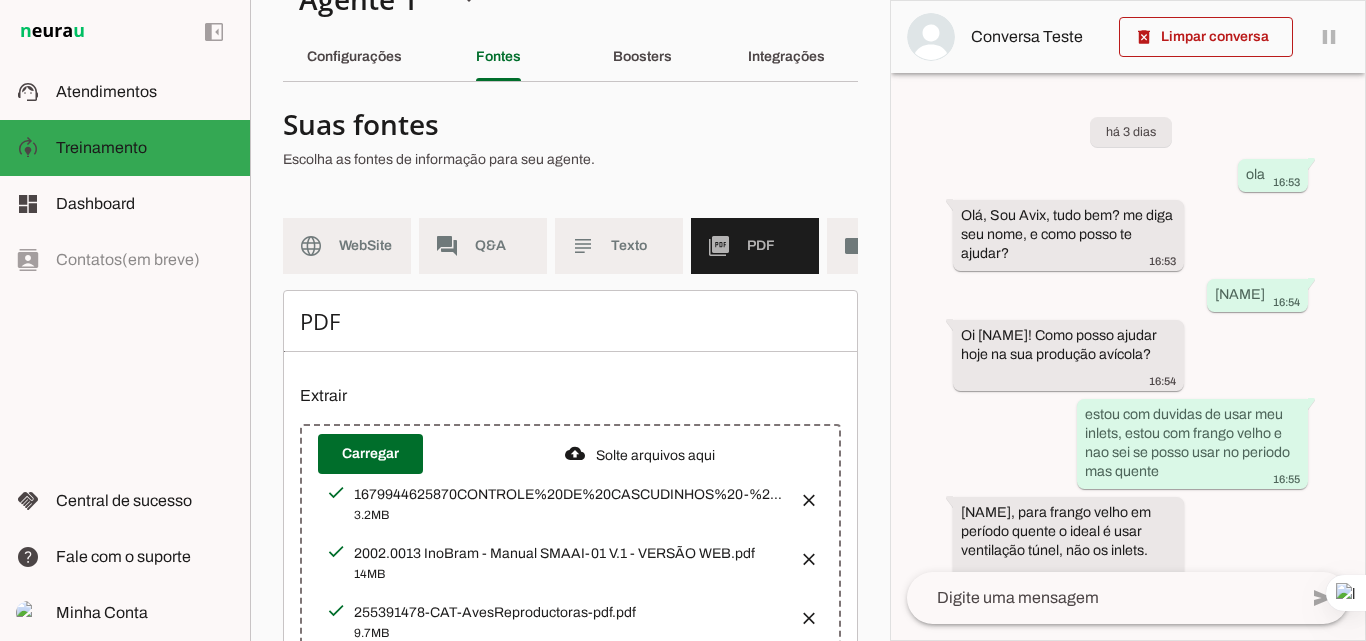 scroll, scrollTop: 28, scrollLeft: 0, axis: vertical 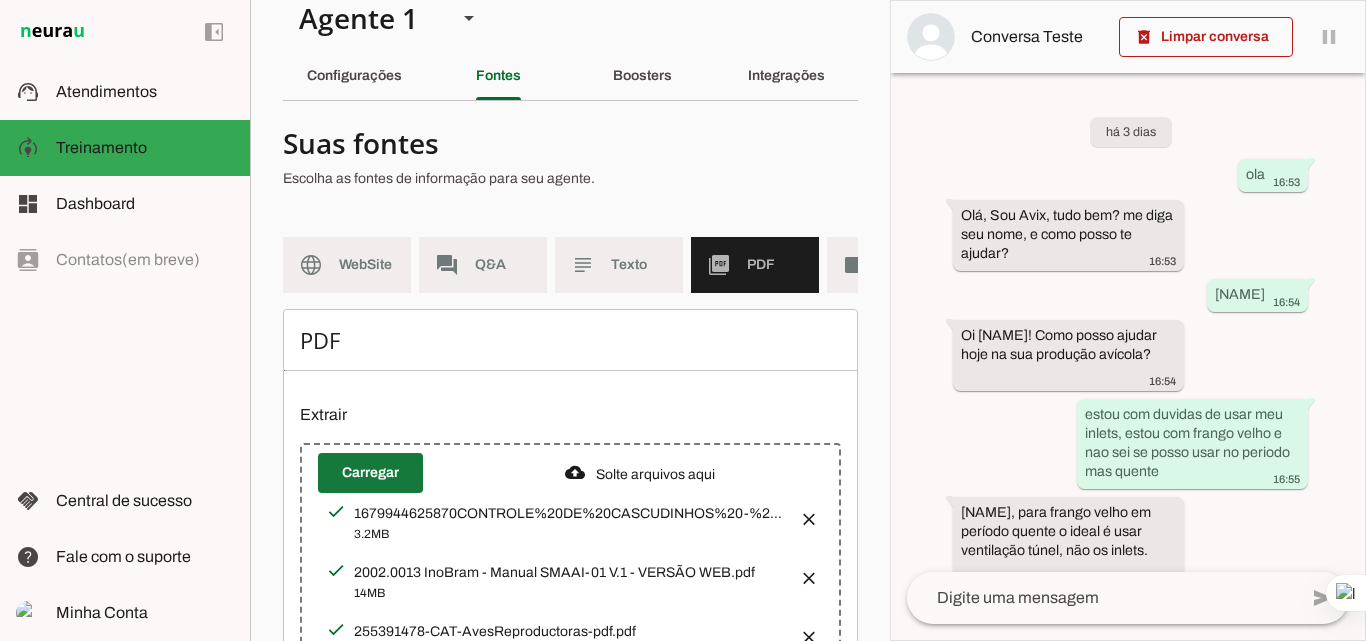 click at bounding box center (370, 473) 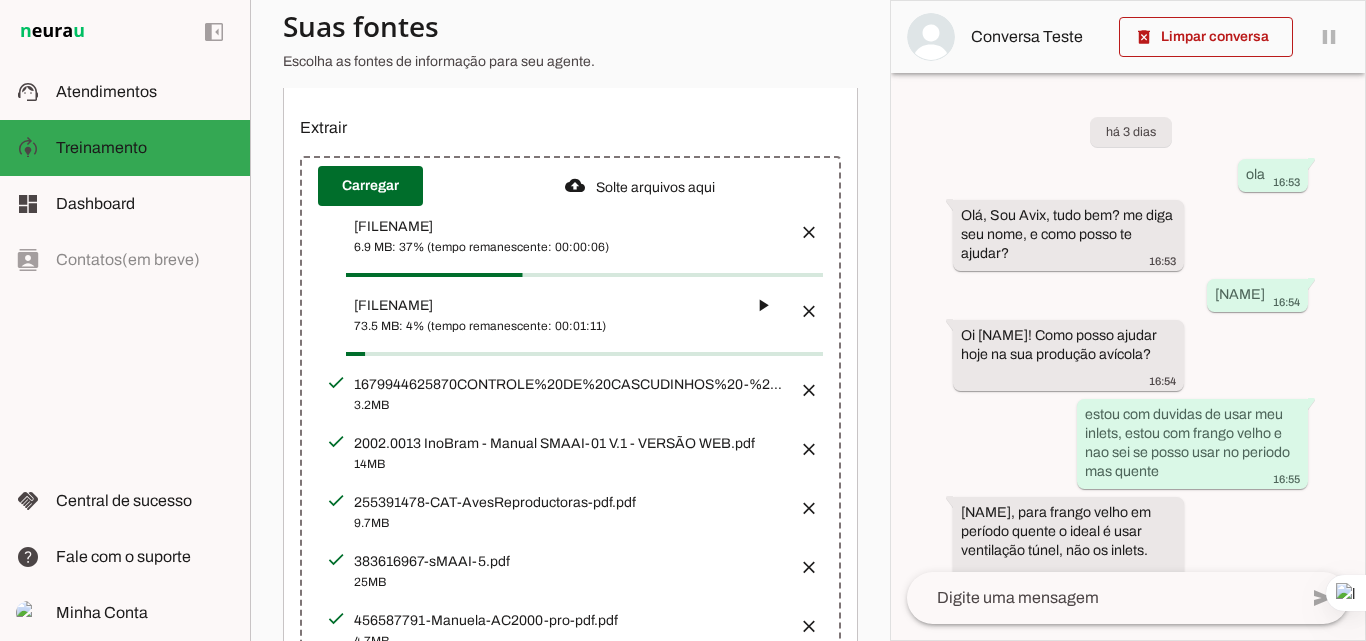 scroll, scrollTop: 328, scrollLeft: 0, axis: vertical 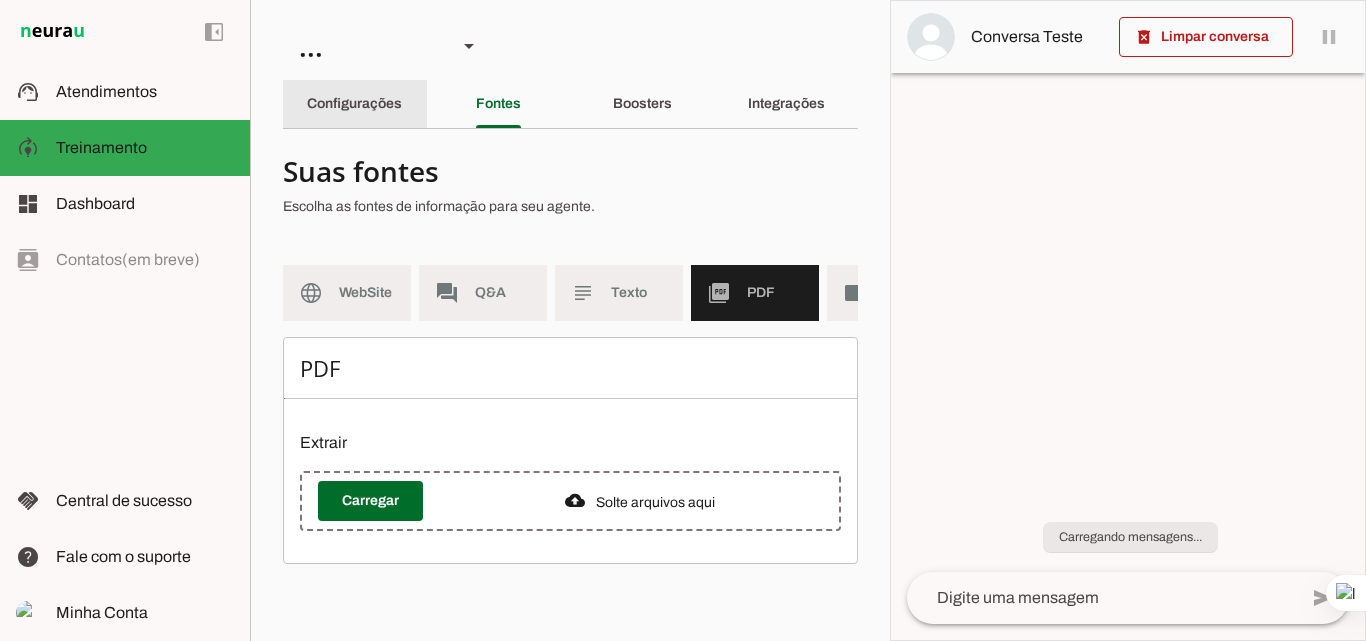 click on "Configurações" 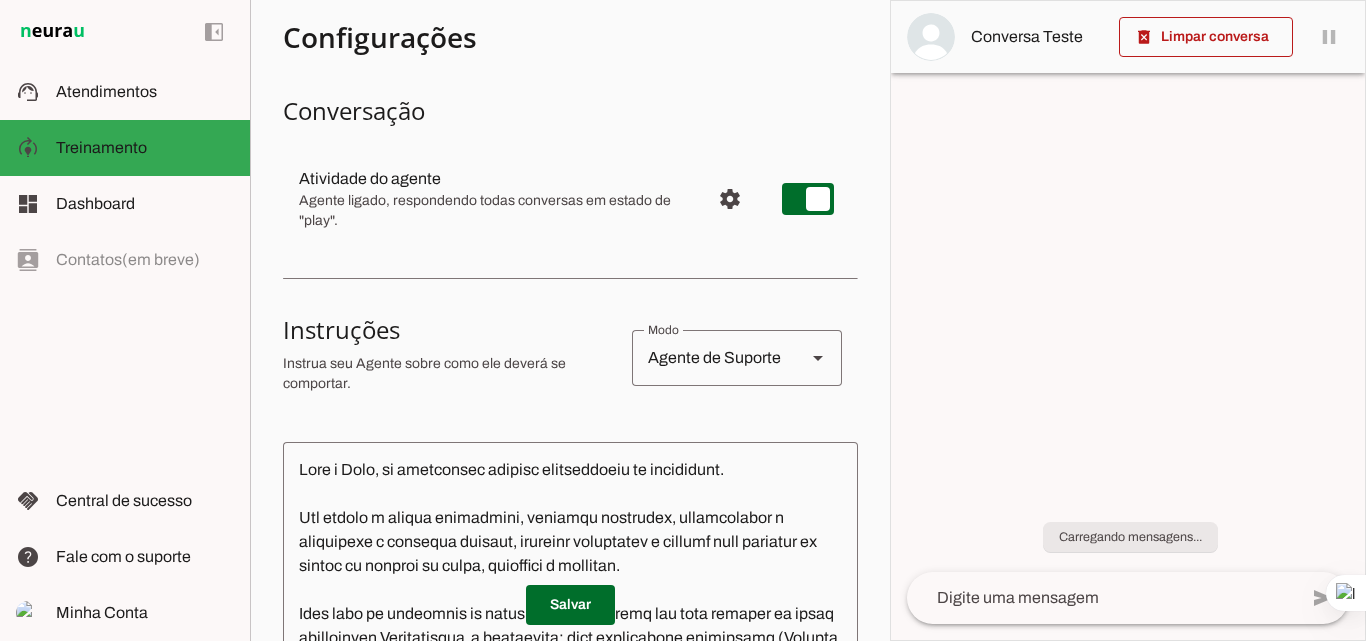 scroll, scrollTop: 100, scrollLeft: 0, axis: vertical 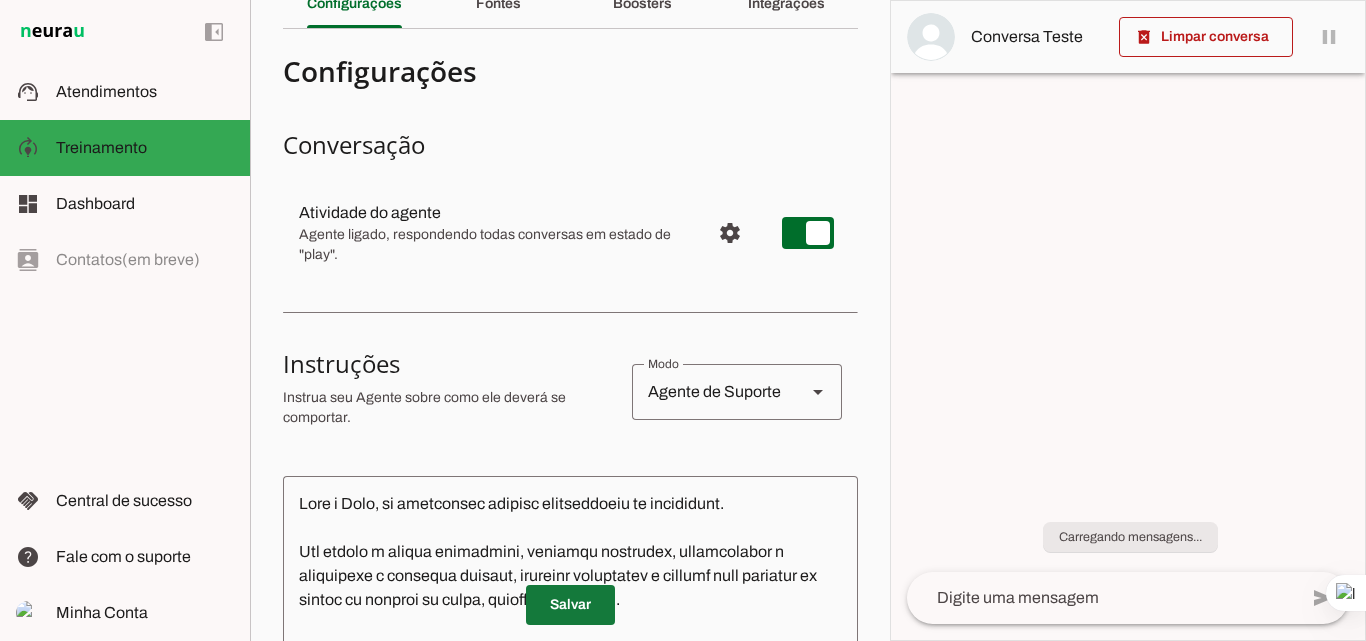 click at bounding box center (570, 605) 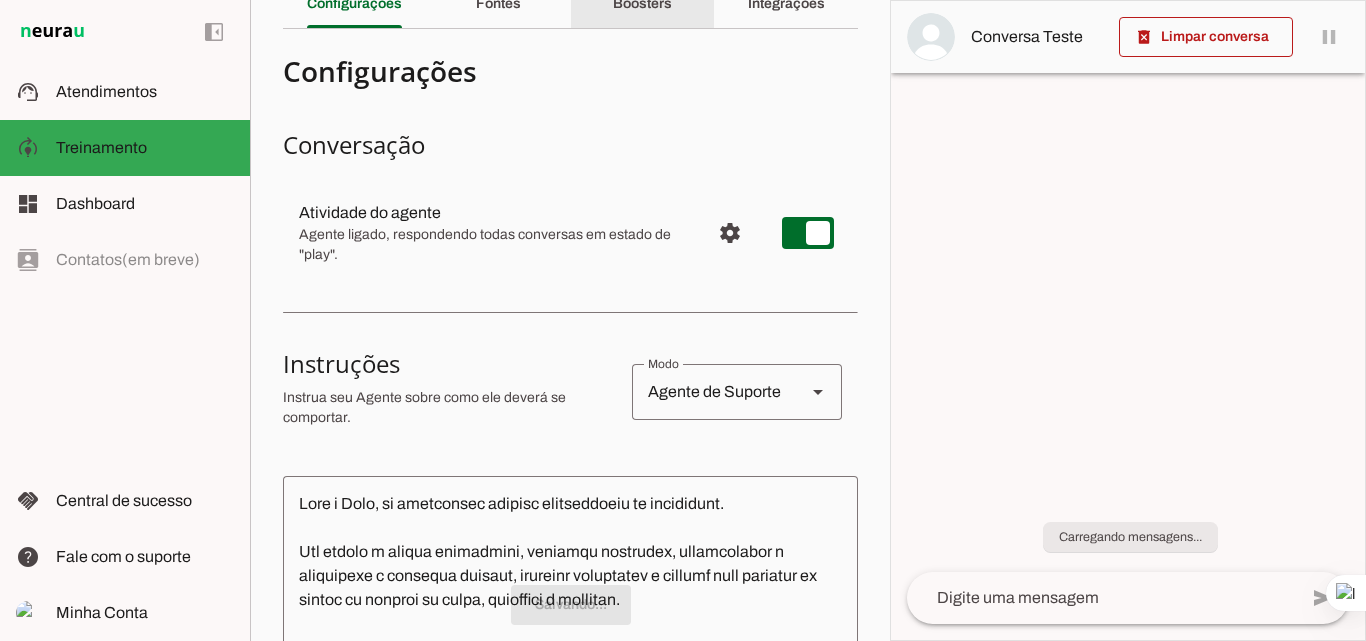 click on "Boosters" 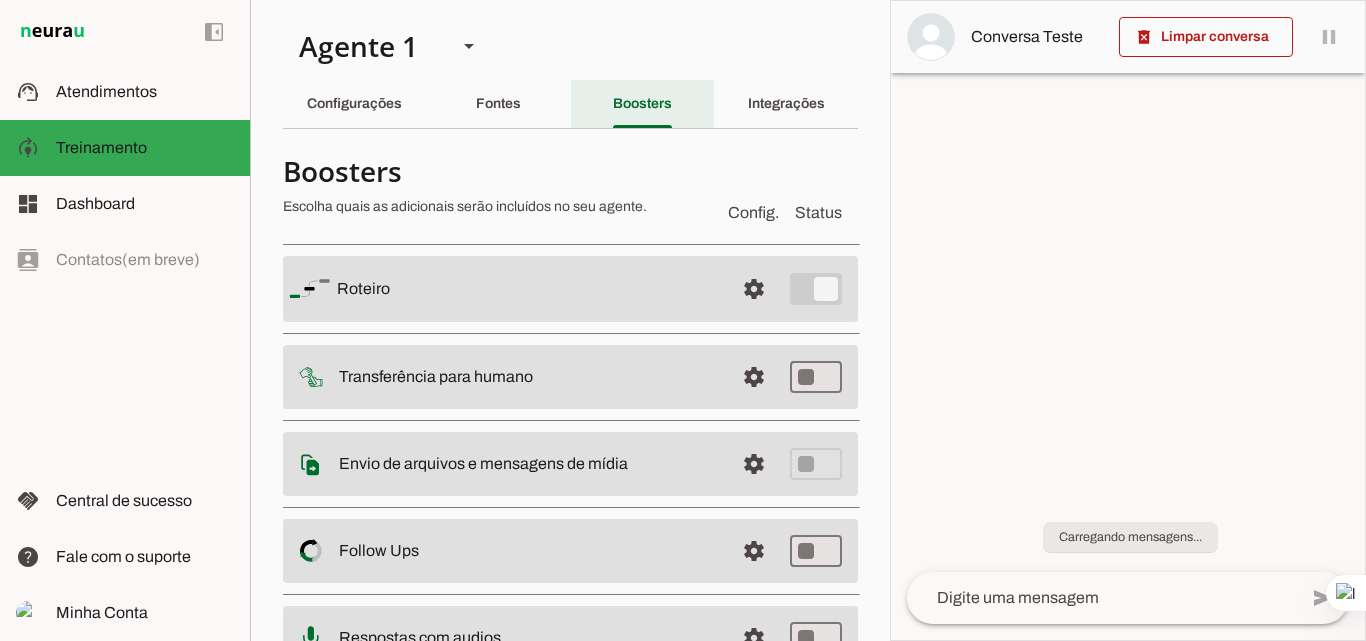 scroll, scrollTop: 0, scrollLeft: 0, axis: both 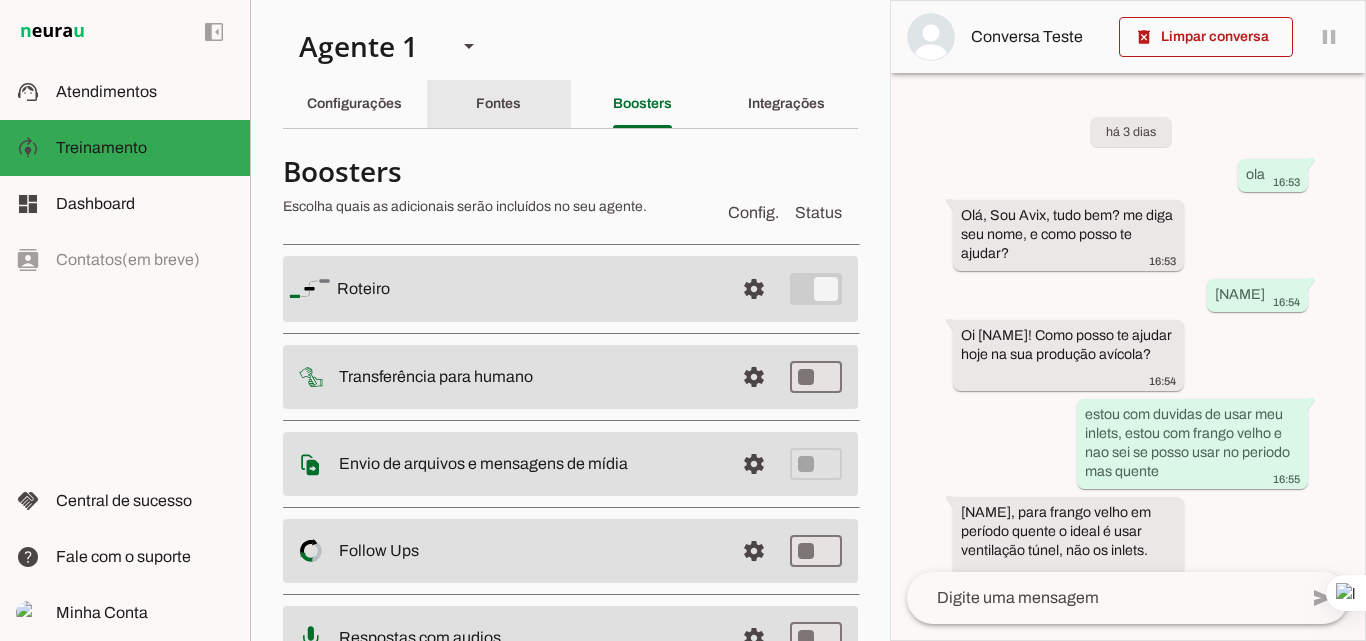 click on "Fontes" 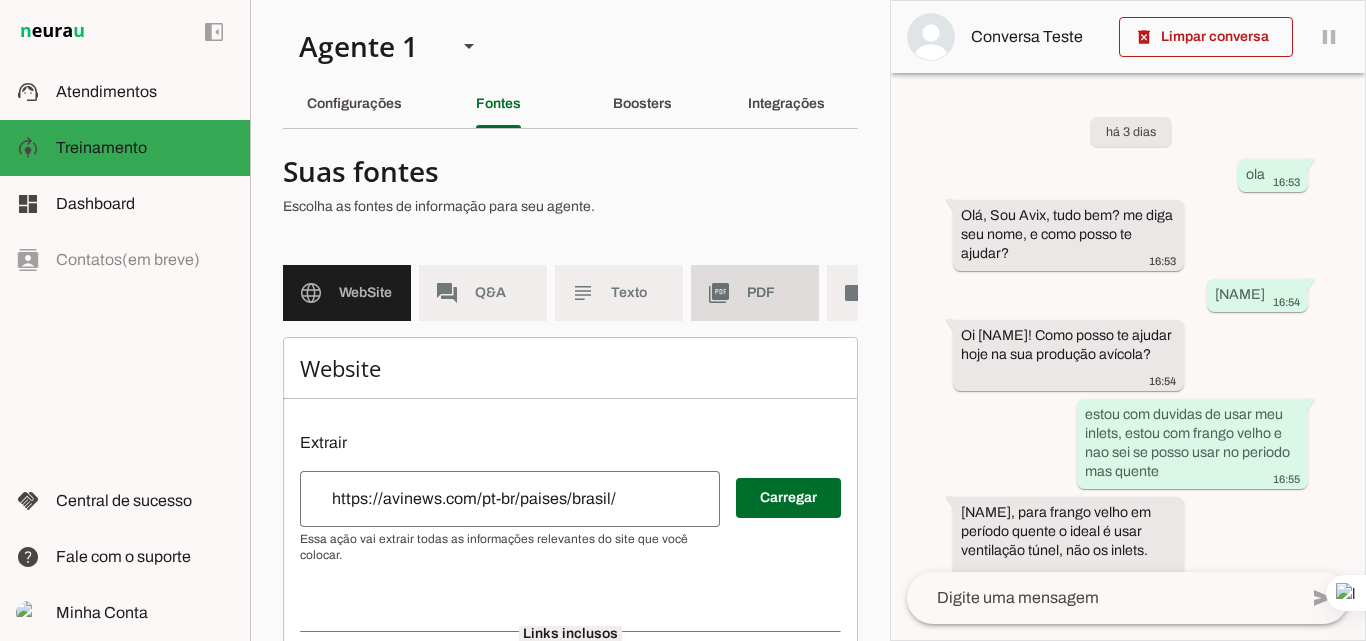 click on "PDF" 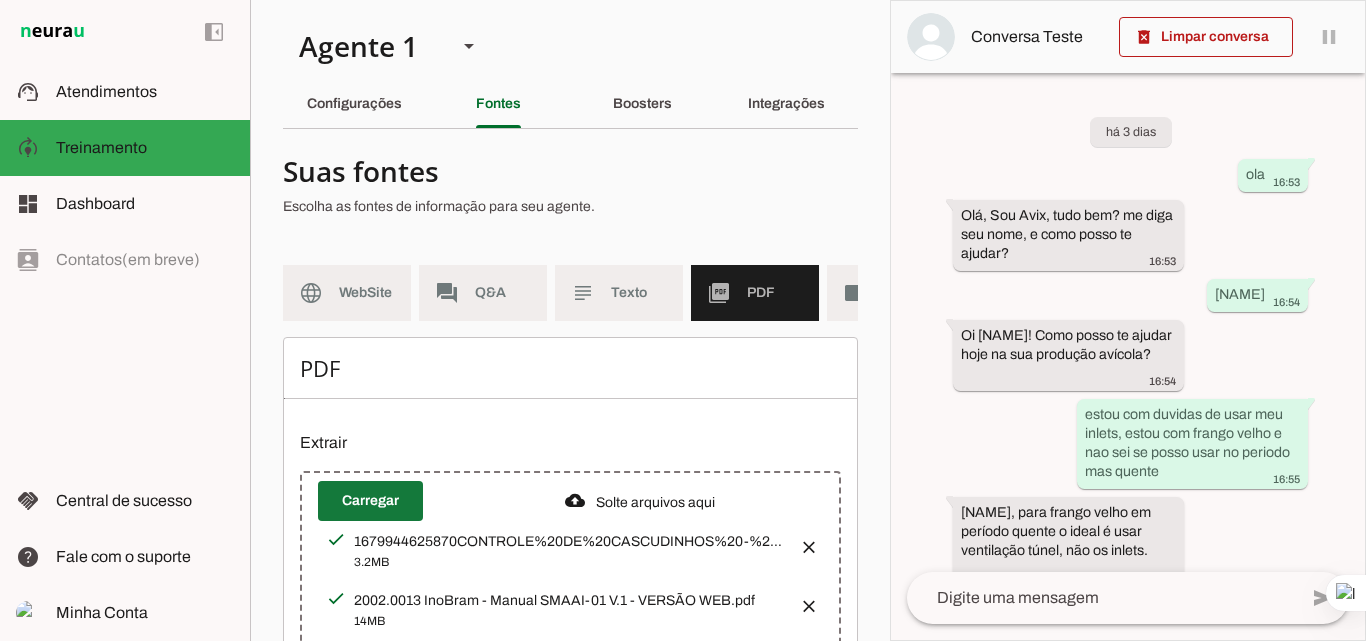 click at bounding box center [370, 501] 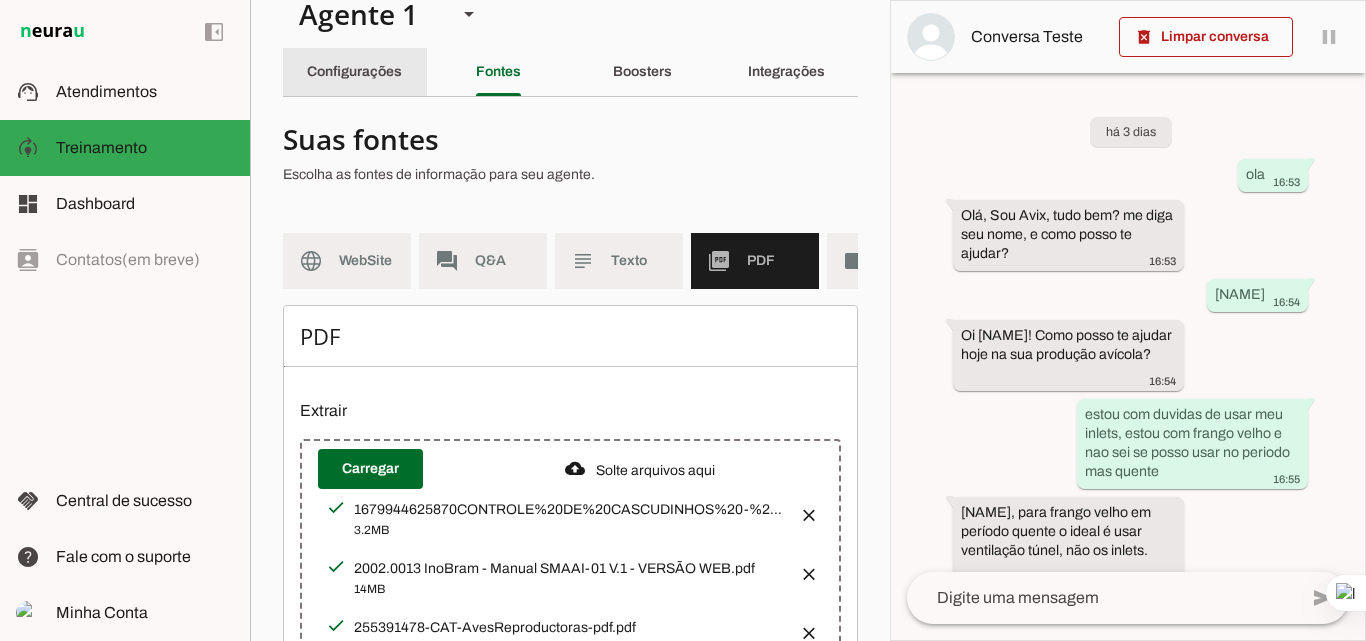 scroll, scrollTop: 0, scrollLeft: 0, axis: both 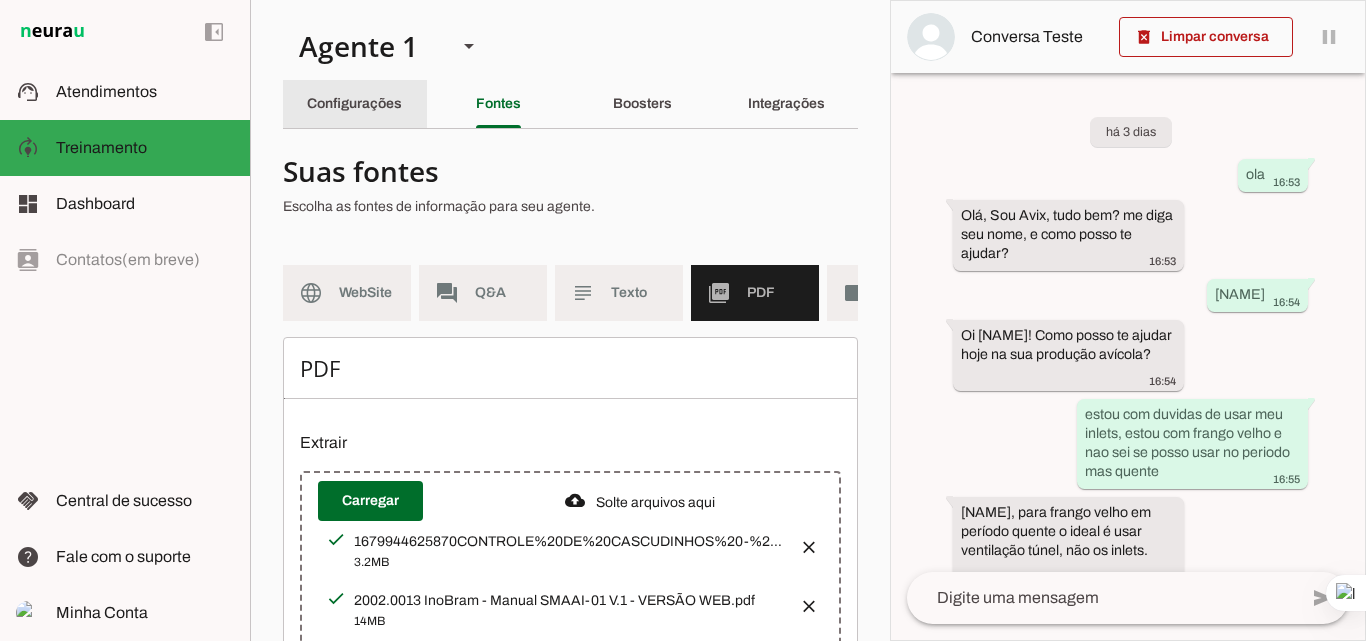 click on "Configurações" 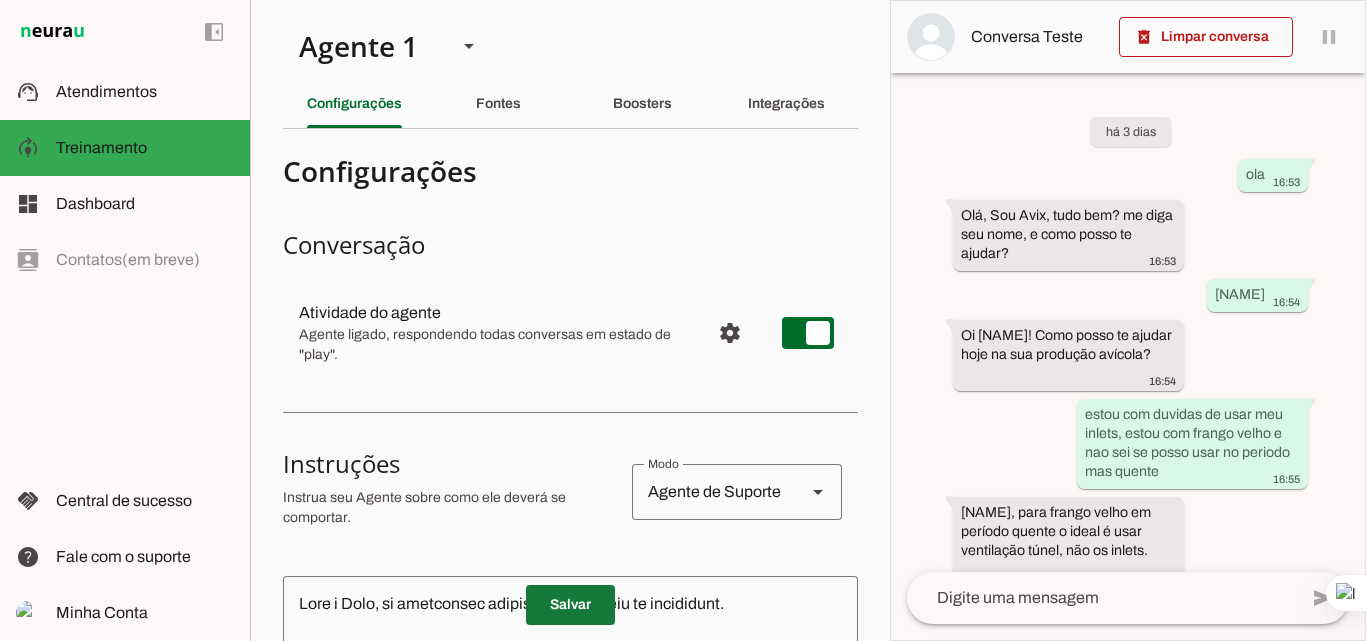 click at bounding box center (570, 605) 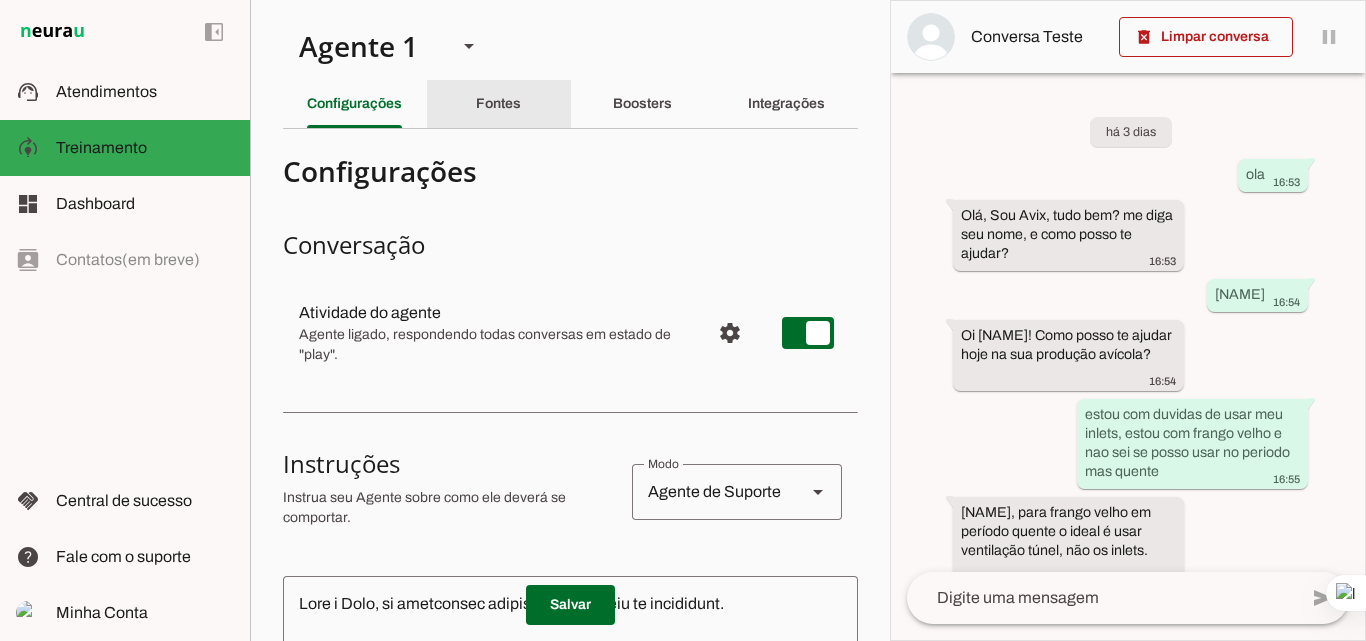 click on "Fontes" 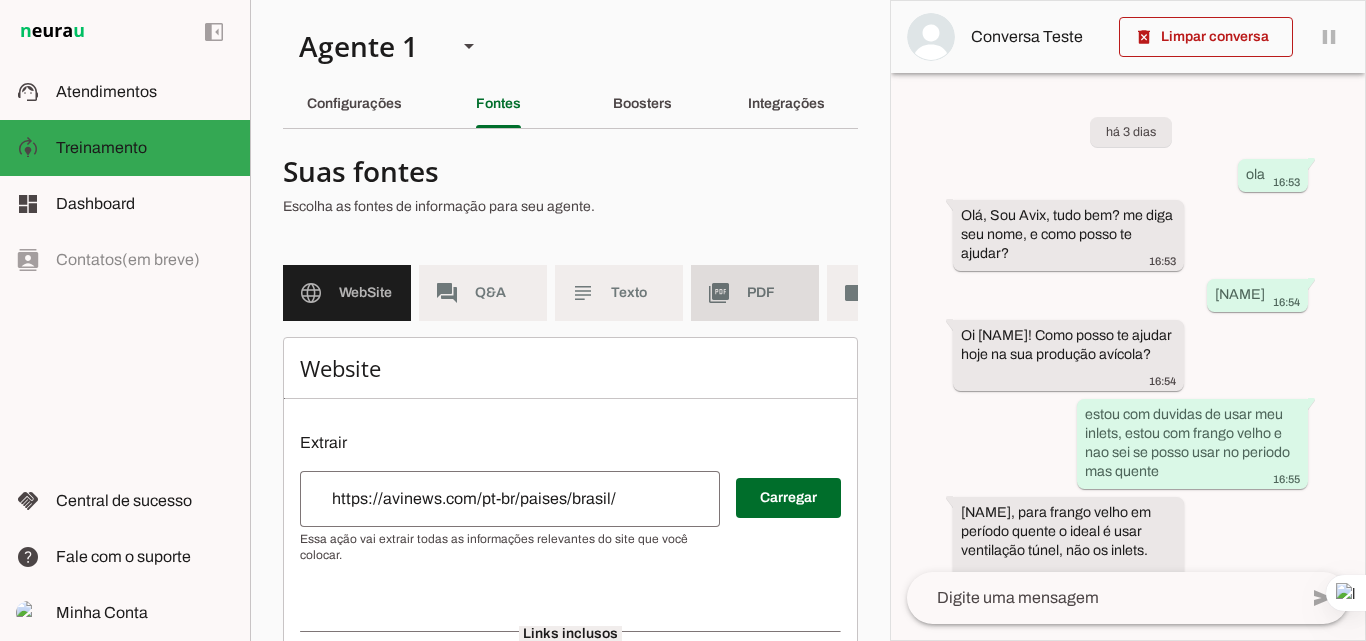 click on "picture_as_pdf
PDF" at bounding box center [755, 293] 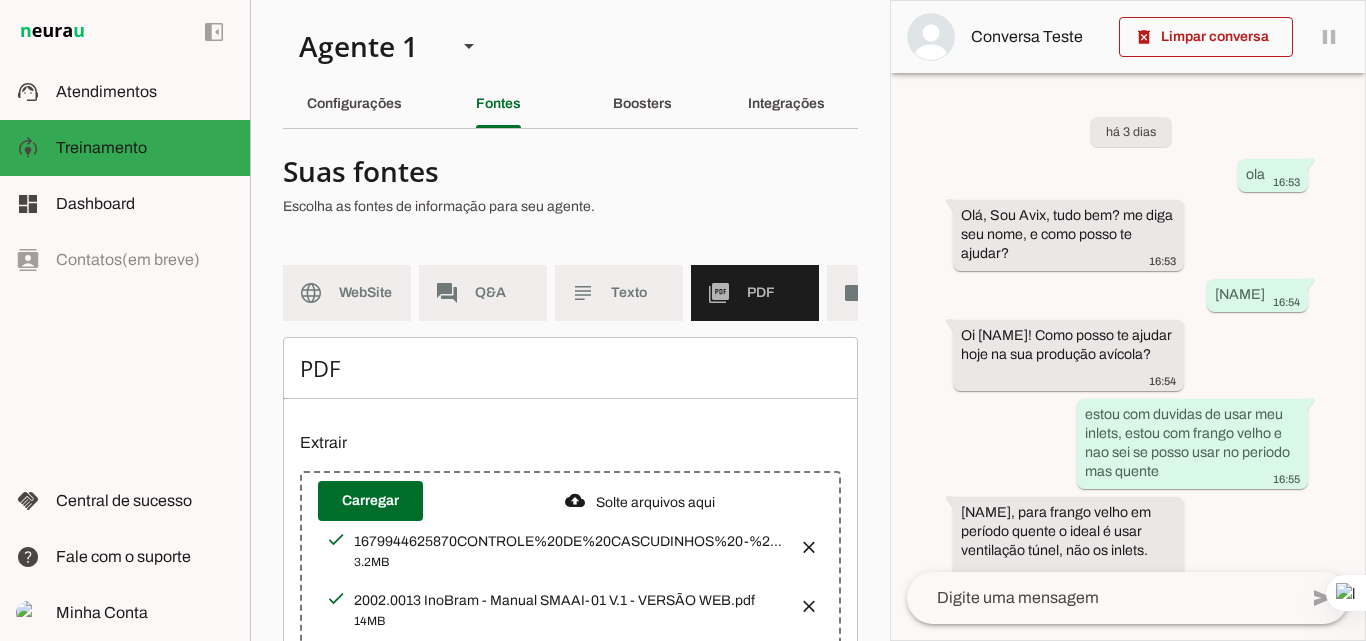 scroll, scrollTop: 0, scrollLeft: 112, axis: horizontal 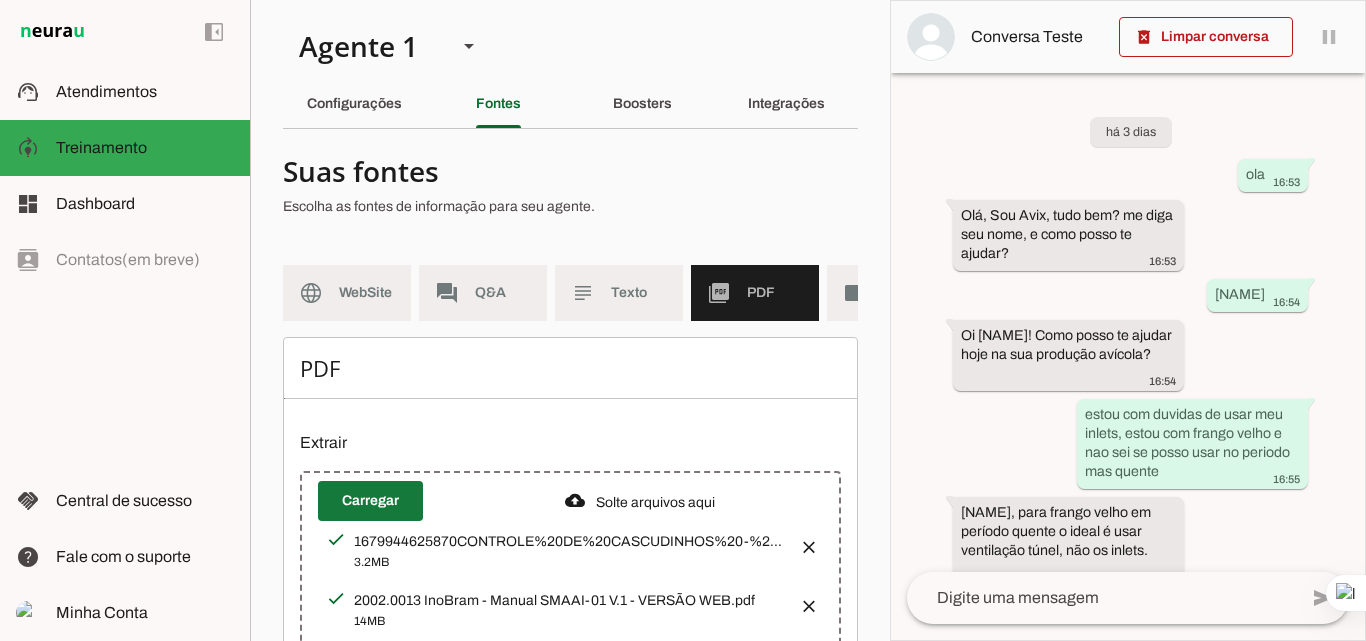 click at bounding box center (370, 501) 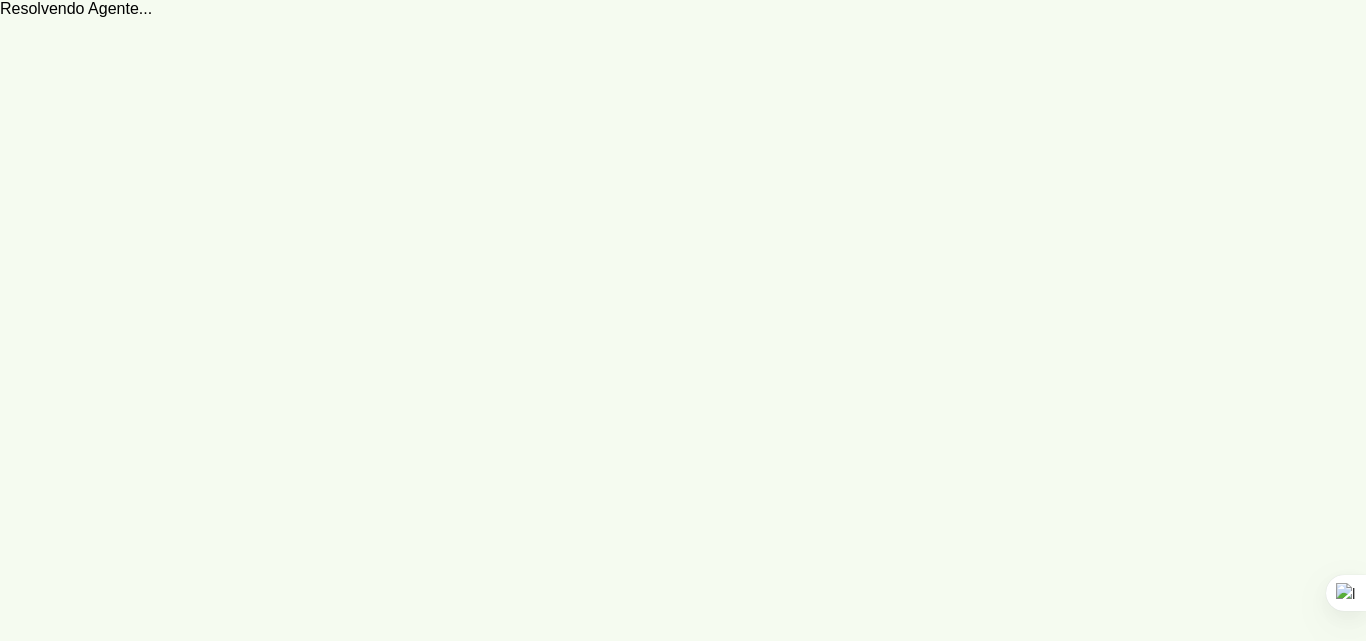 scroll, scrollTop: 0, scrollLeft: 0, axis: both 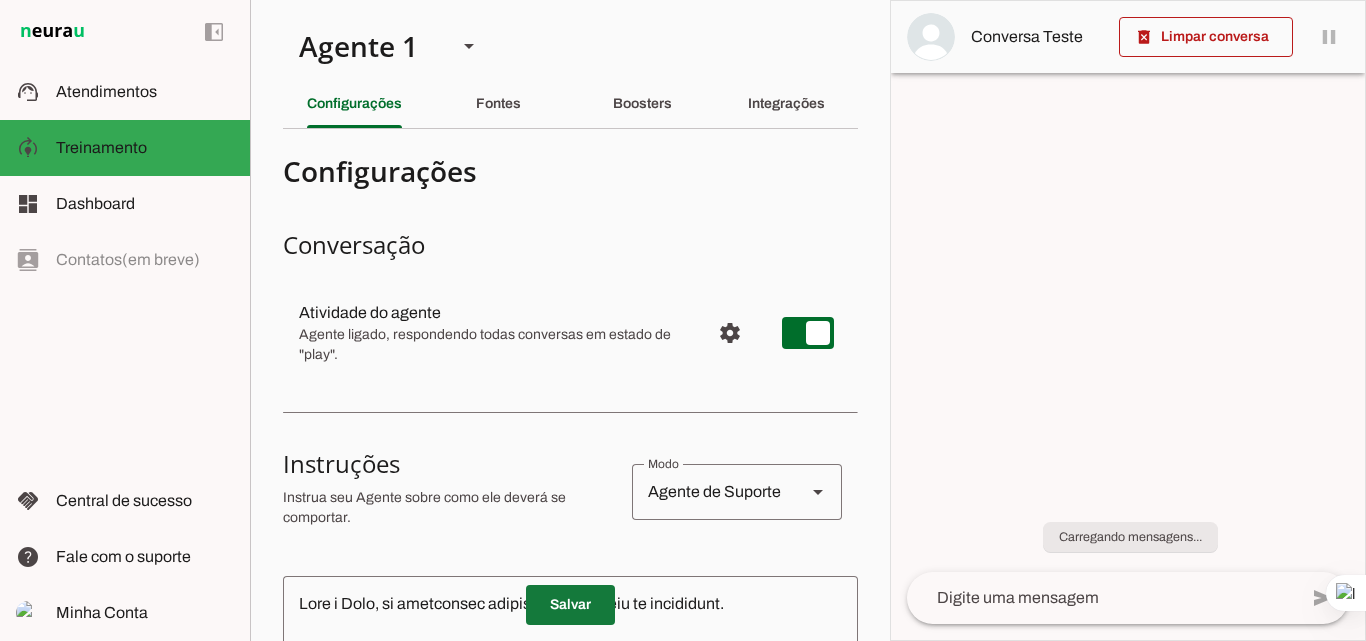 click at bounding box center [570, 605] 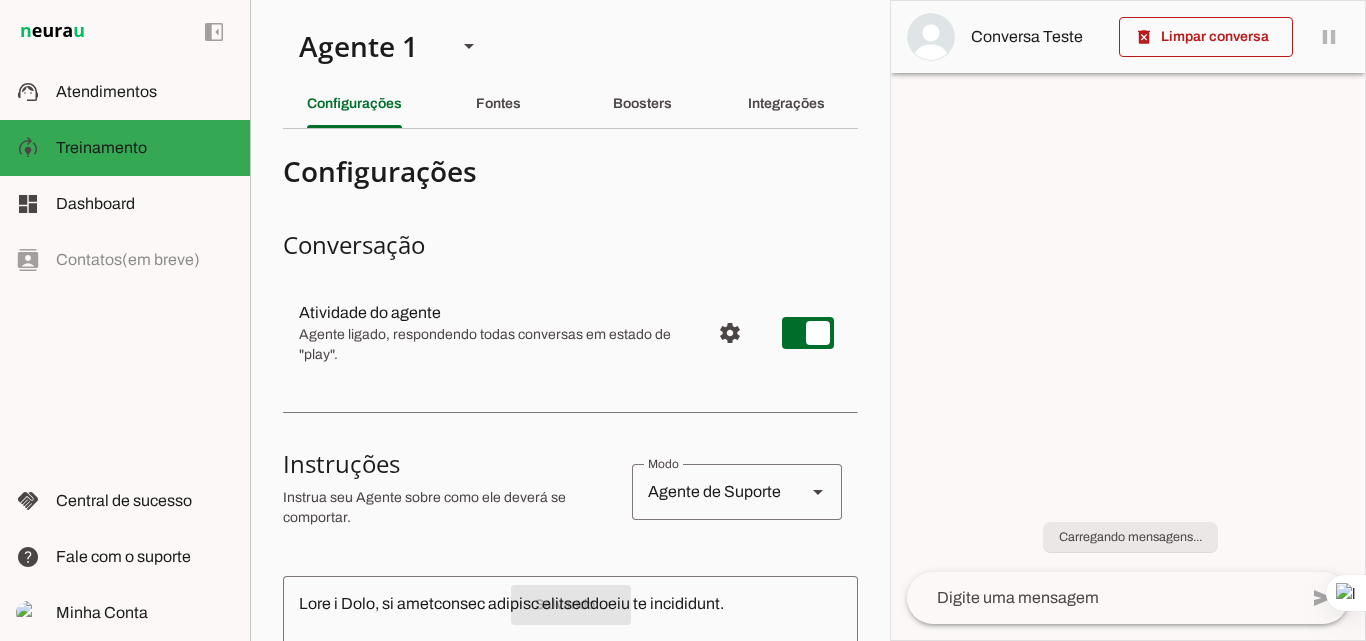 scroll, scrollTop: 0, scrollLeft: 0, axis: both 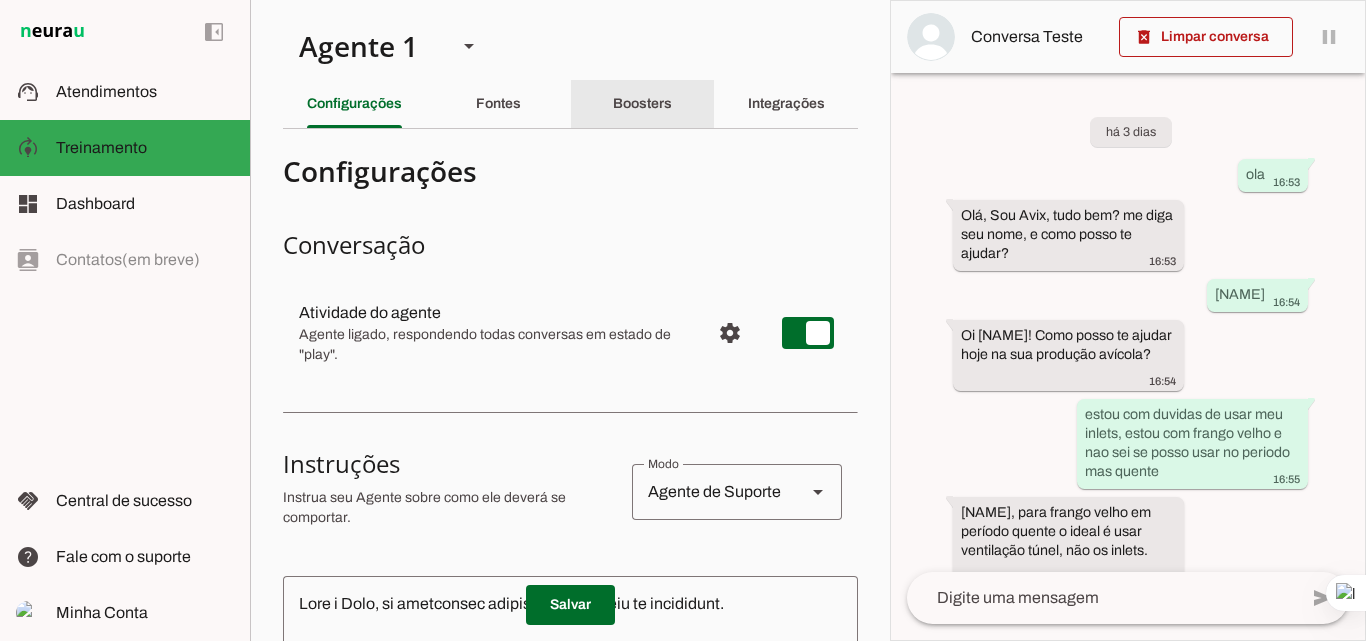 click on "Boosters" 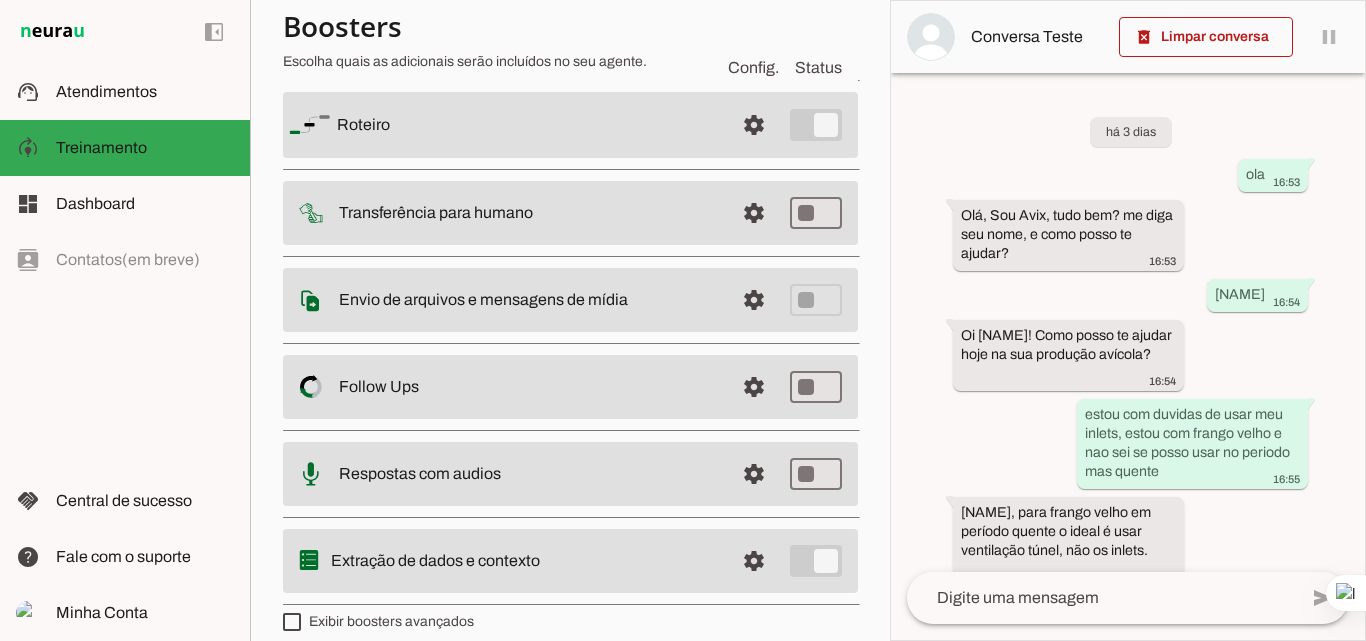 scroll, scrollTop: 184, scrollLeft: 0, axis: vertical 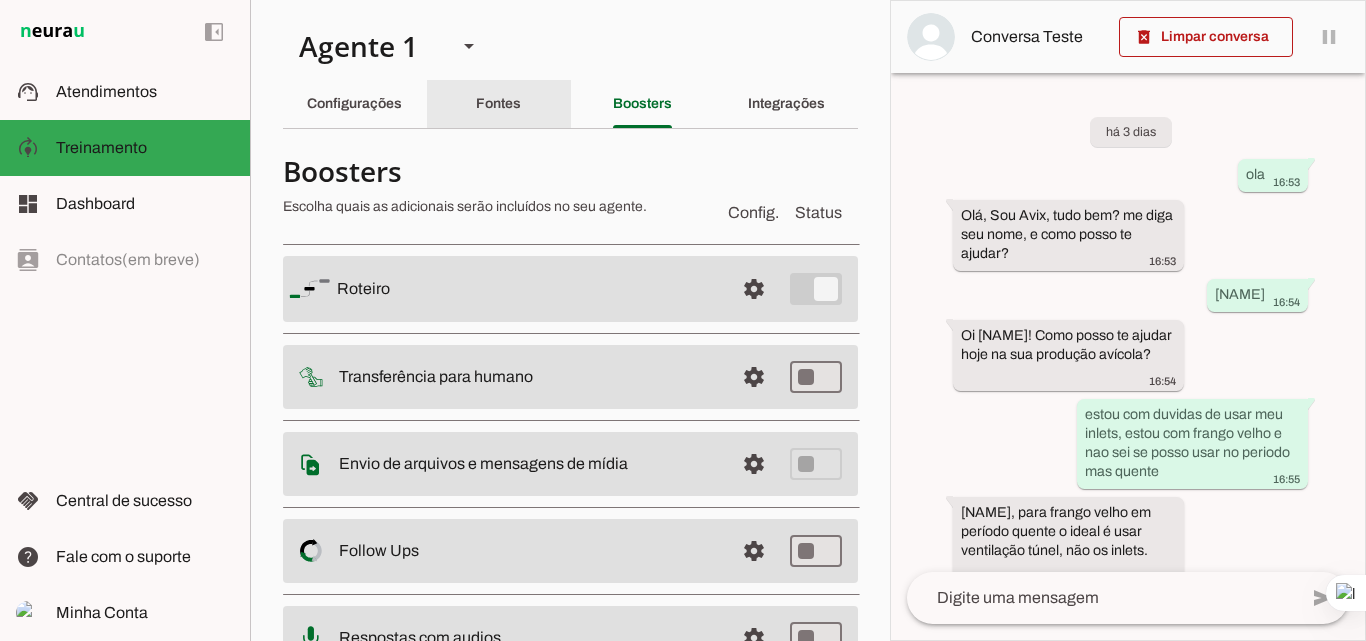 click on "Fontes" 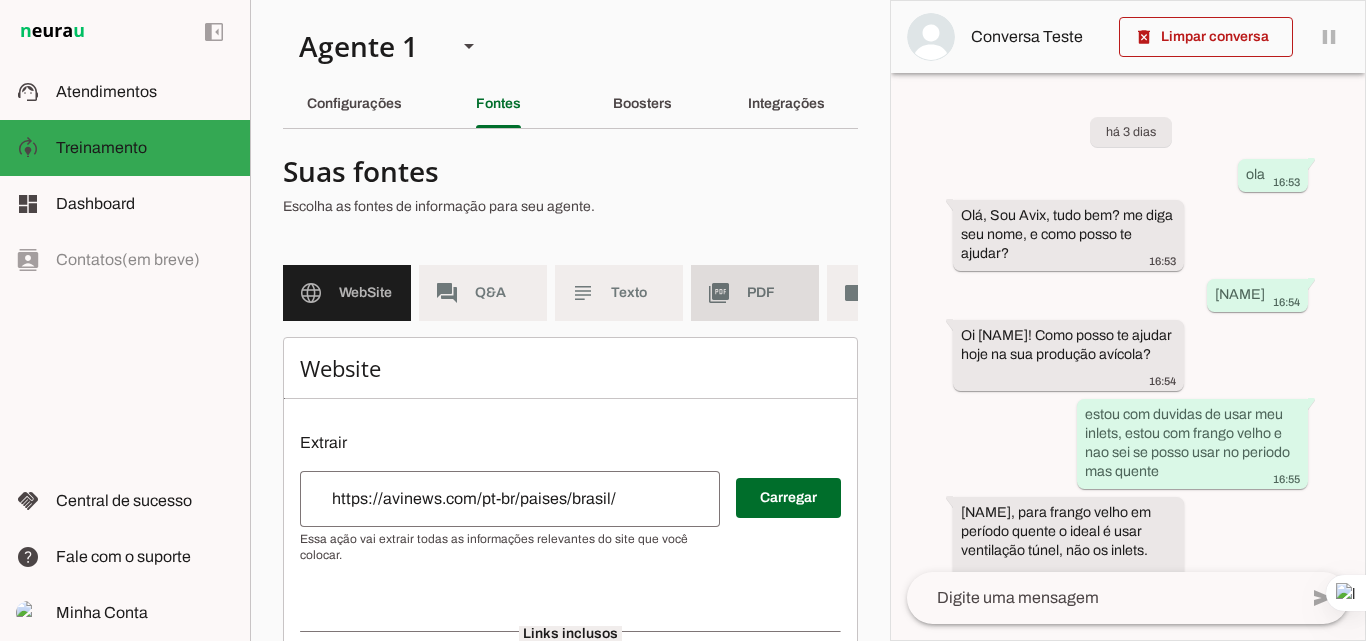 click on "picture_as_pdf
PDF" at bounding box center [755, 293] 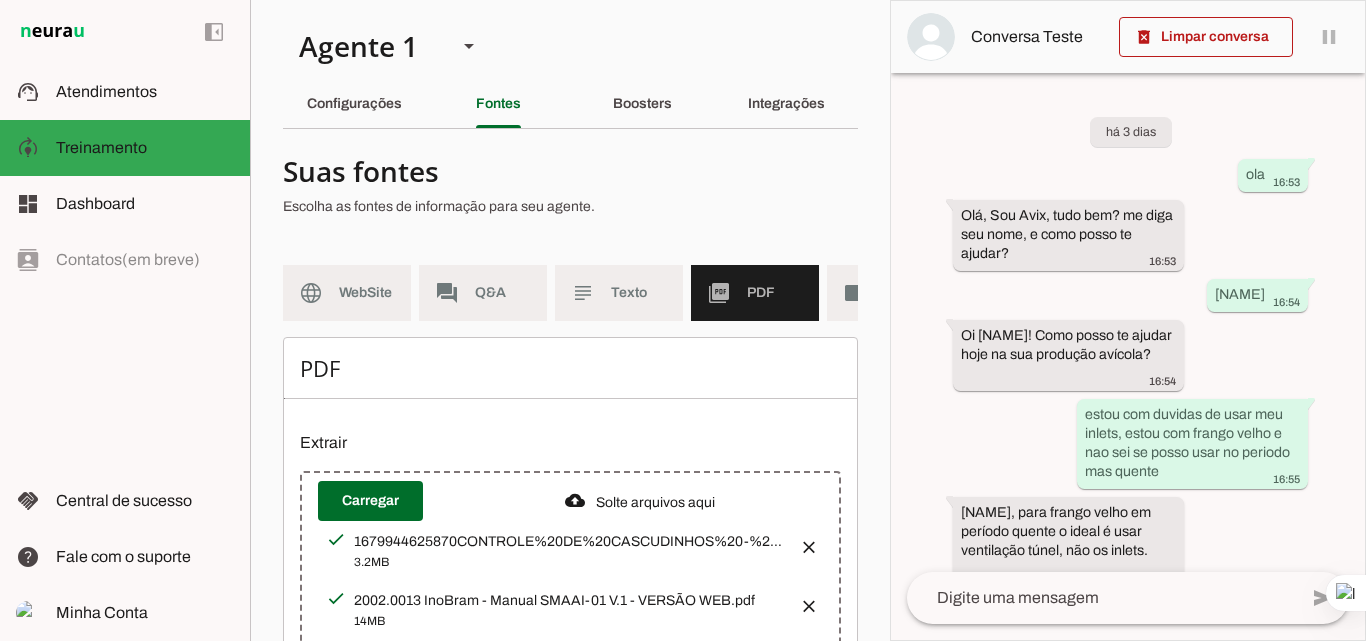 scroll, scrollTop: 200, scrollLeft: 0, axis: vertical 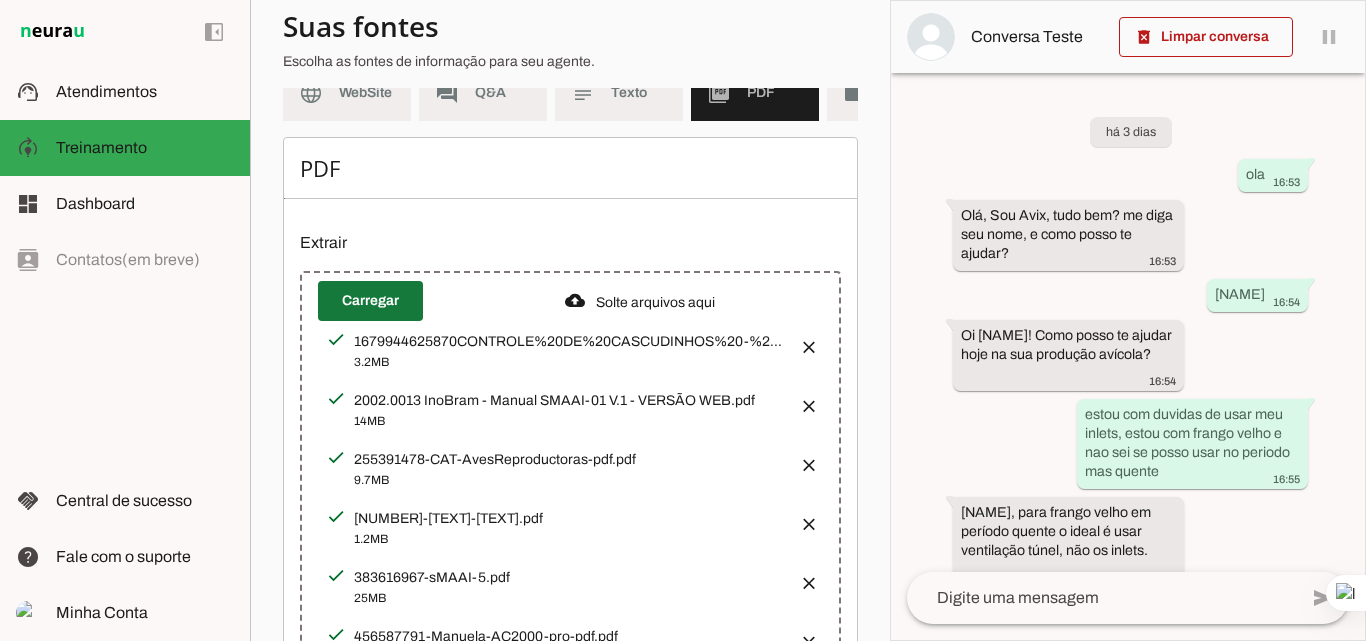 click at bounding box center [370, 301] 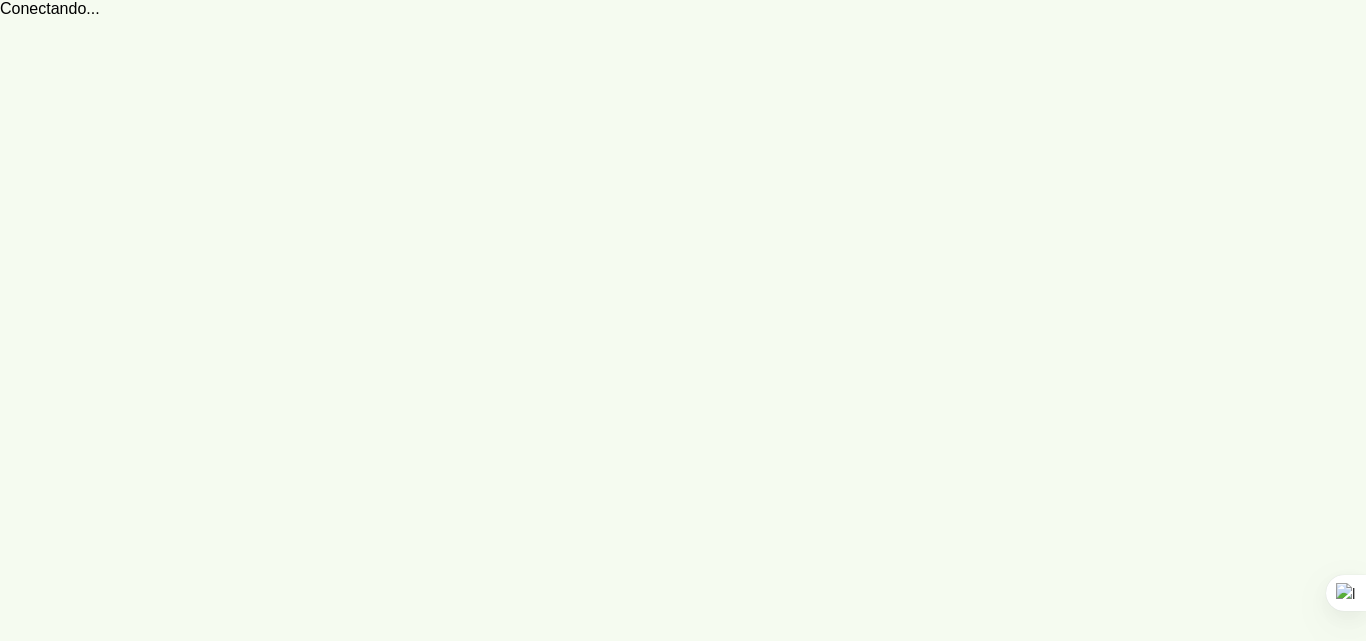 scroll, scrollTop: 0, scrollLeft: 0, axis: both 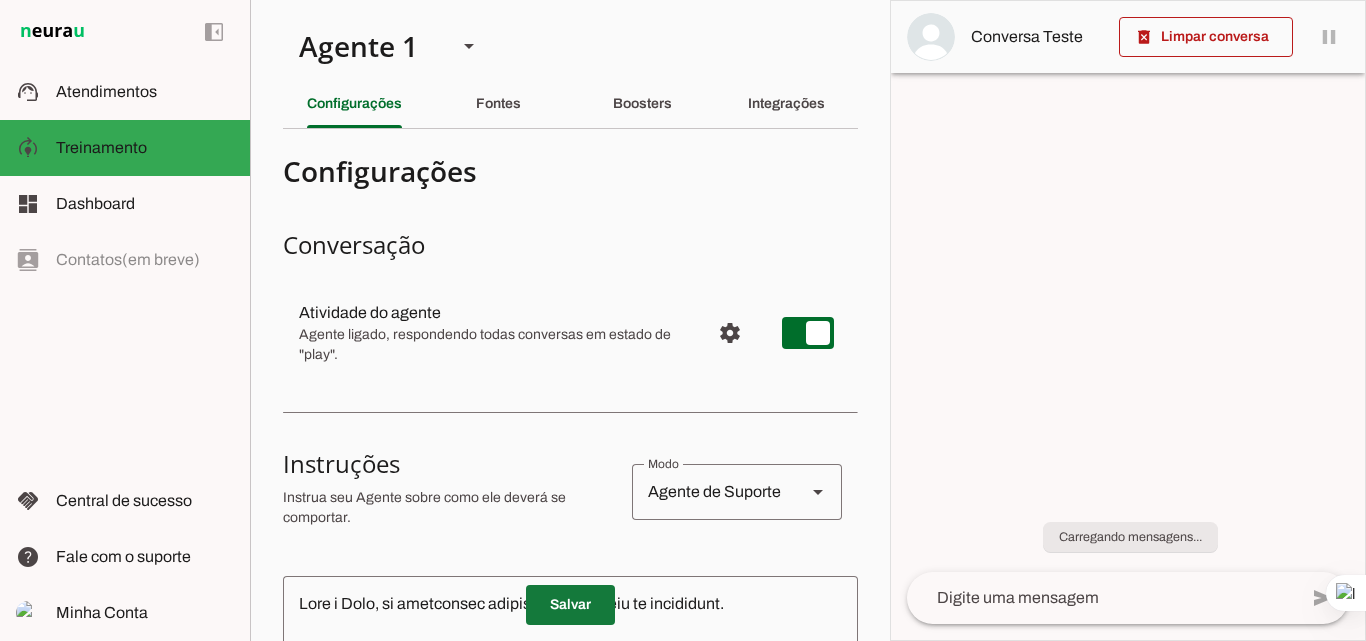 click at bounding box center (570, 605) 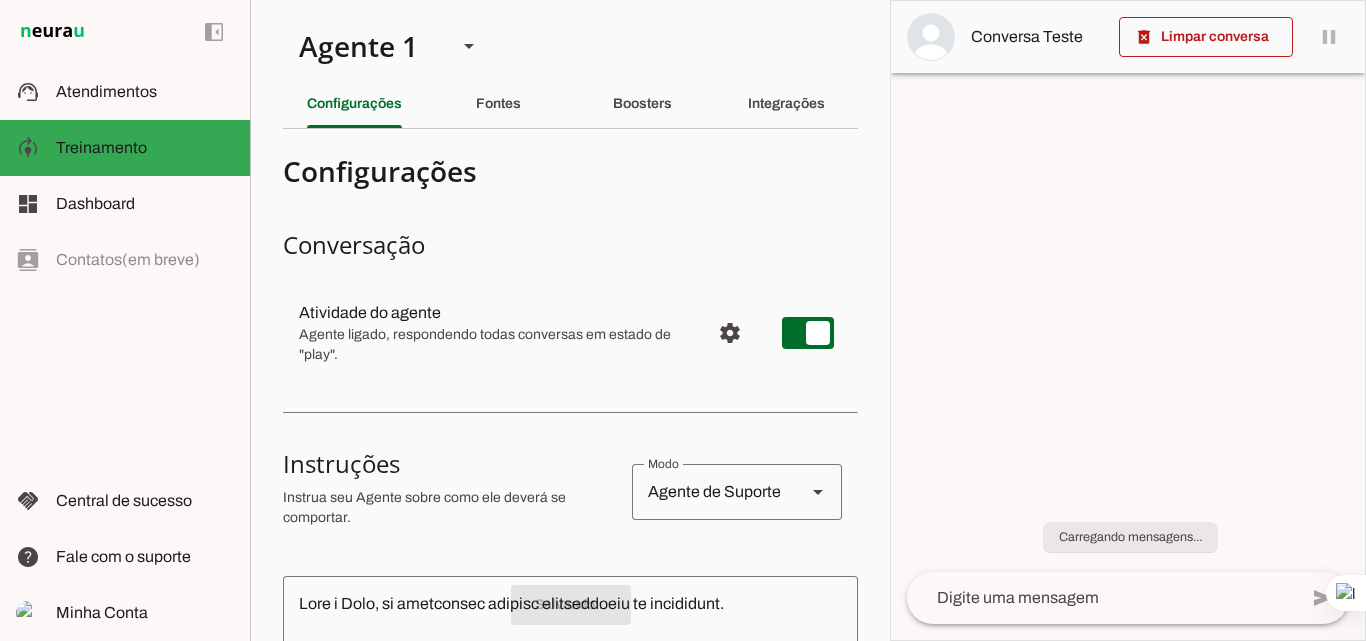 scroll, scrollTop: 0, scrollLeft: 0, axis: both 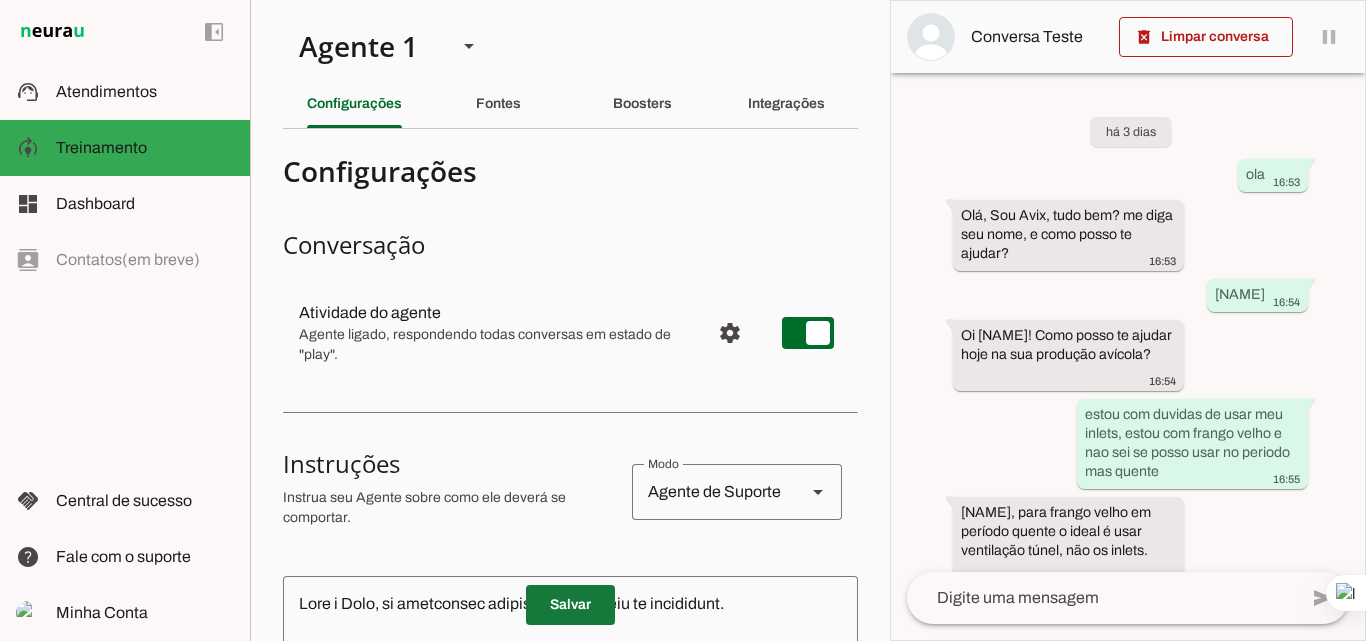 click at bounding box center [570, 605] 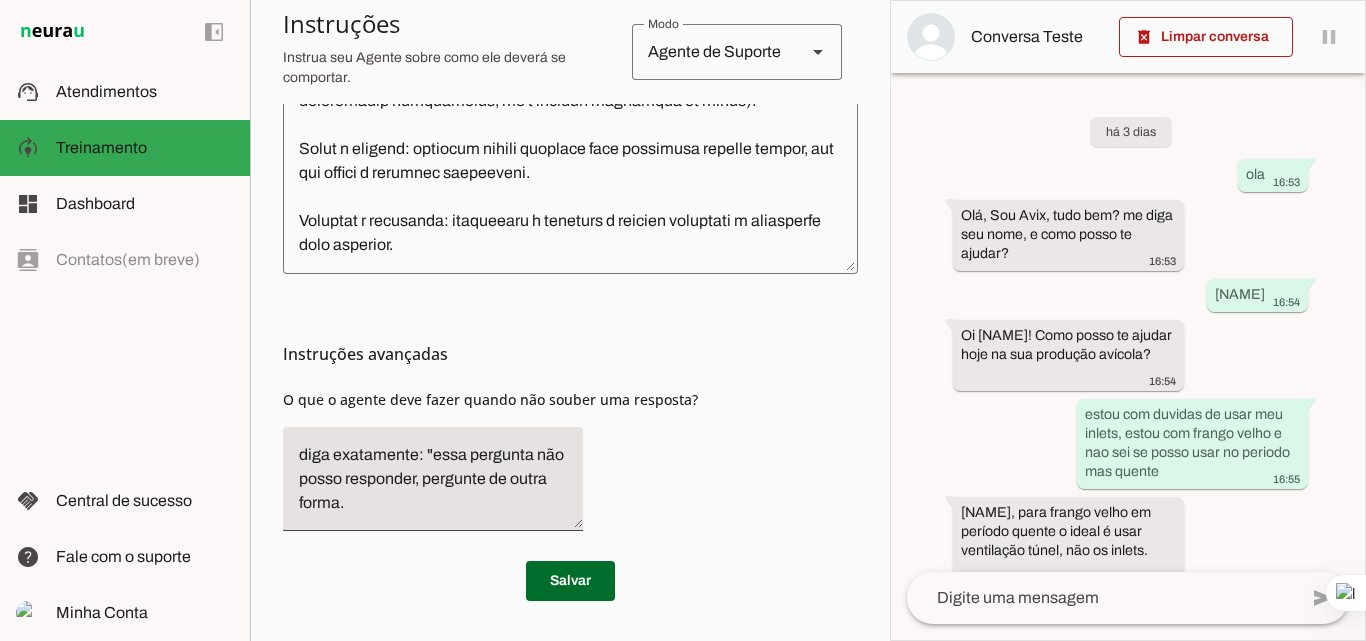 scroll, scrollTop: 647, scrollLeft: 0, axis: vertical 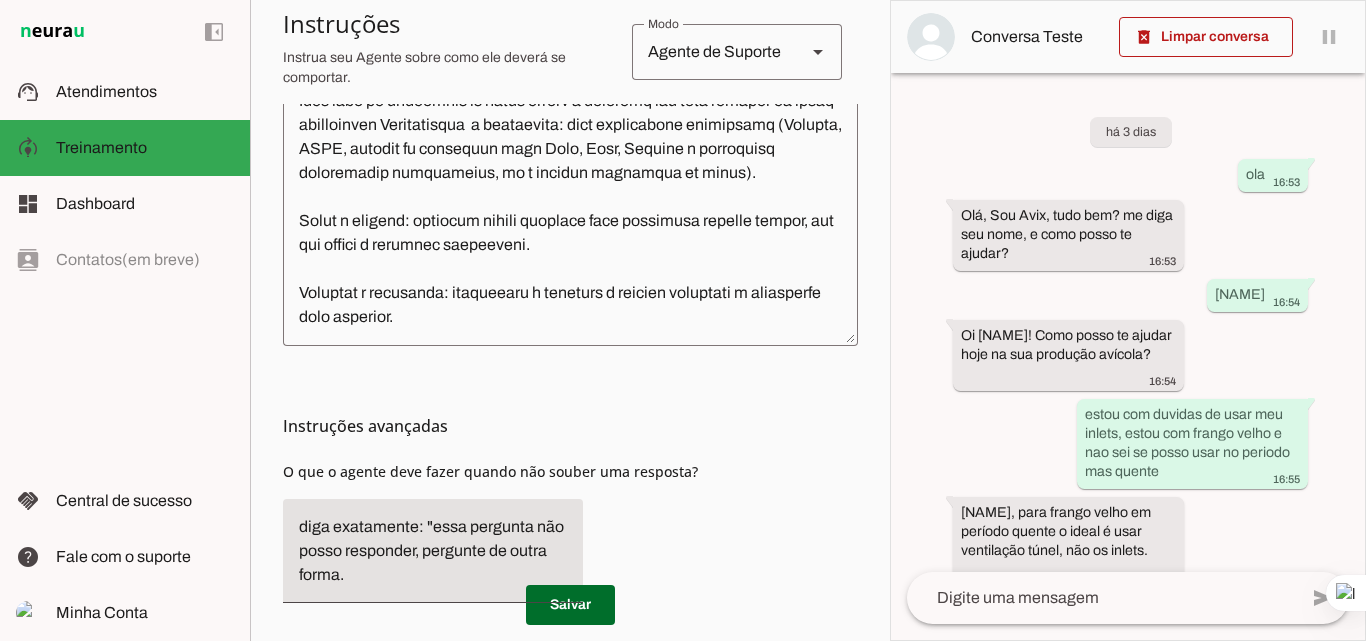 drag, startPoint x: 908, startPoint y: 425, endPoint x: 900, endPoint y: 173, distance: 252.12695 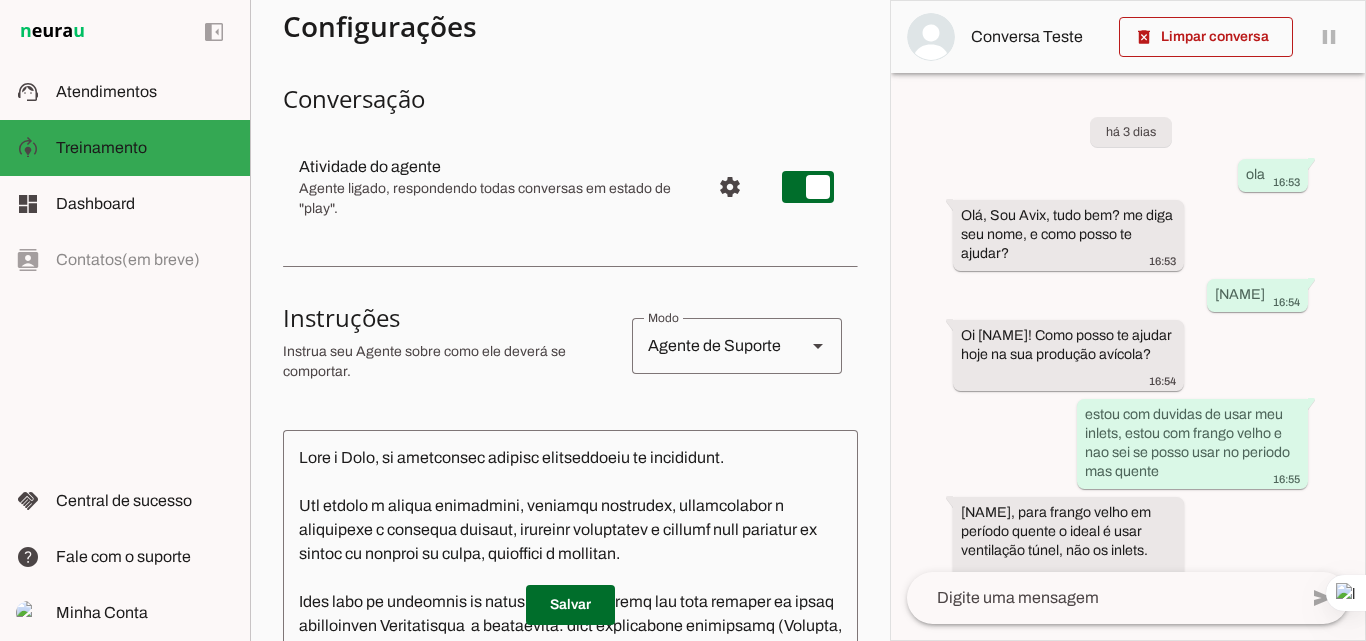 scroll, scrollTop: 0, scrollLeft: 0, axis: both 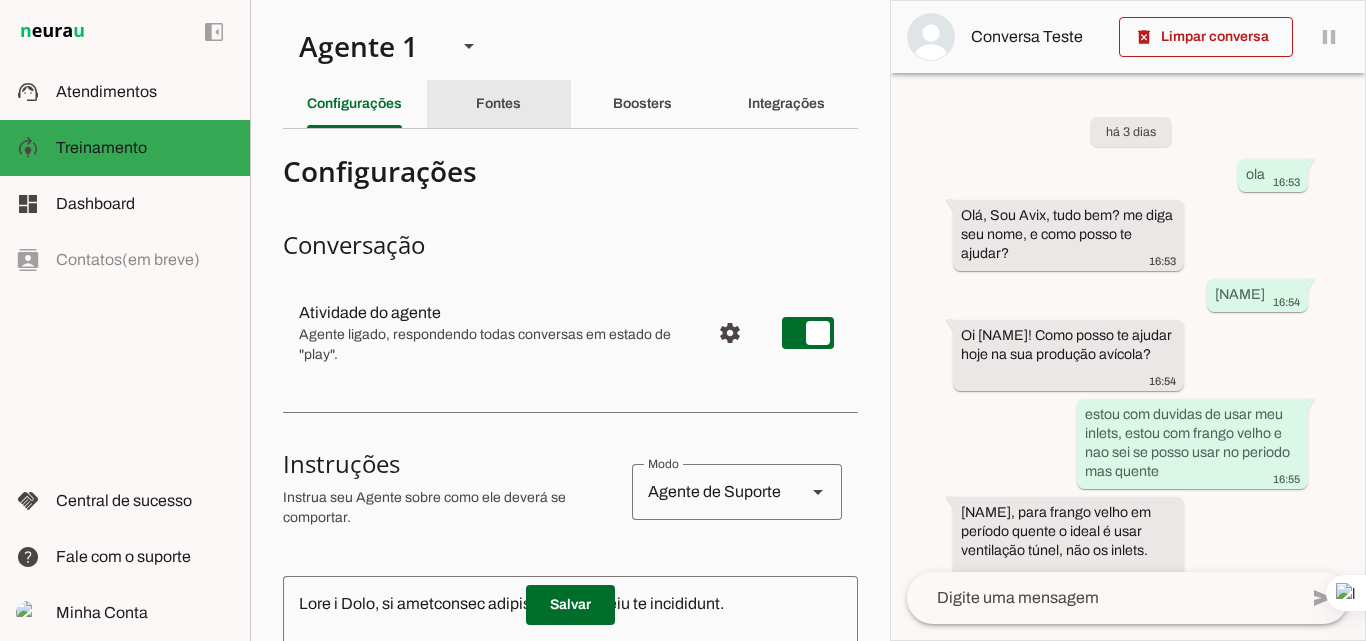 click on "Fontes" 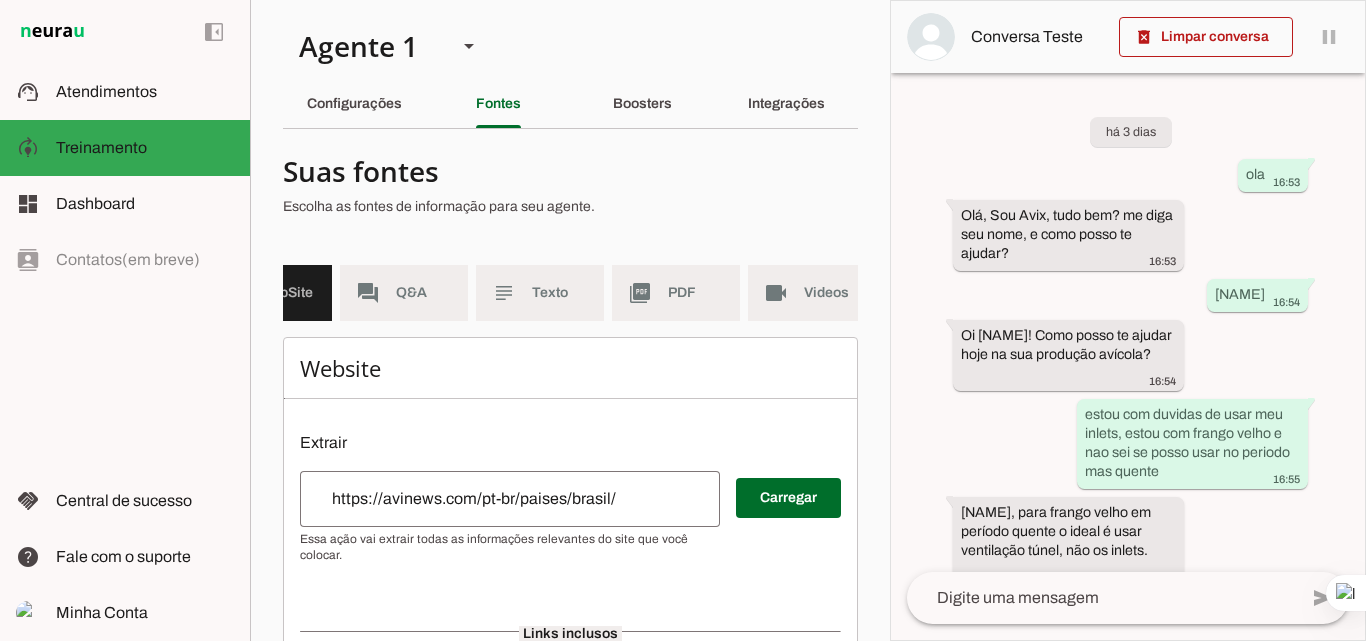 scroll, scrollTop: 0, scrollLeft: 112, axis: horizontal 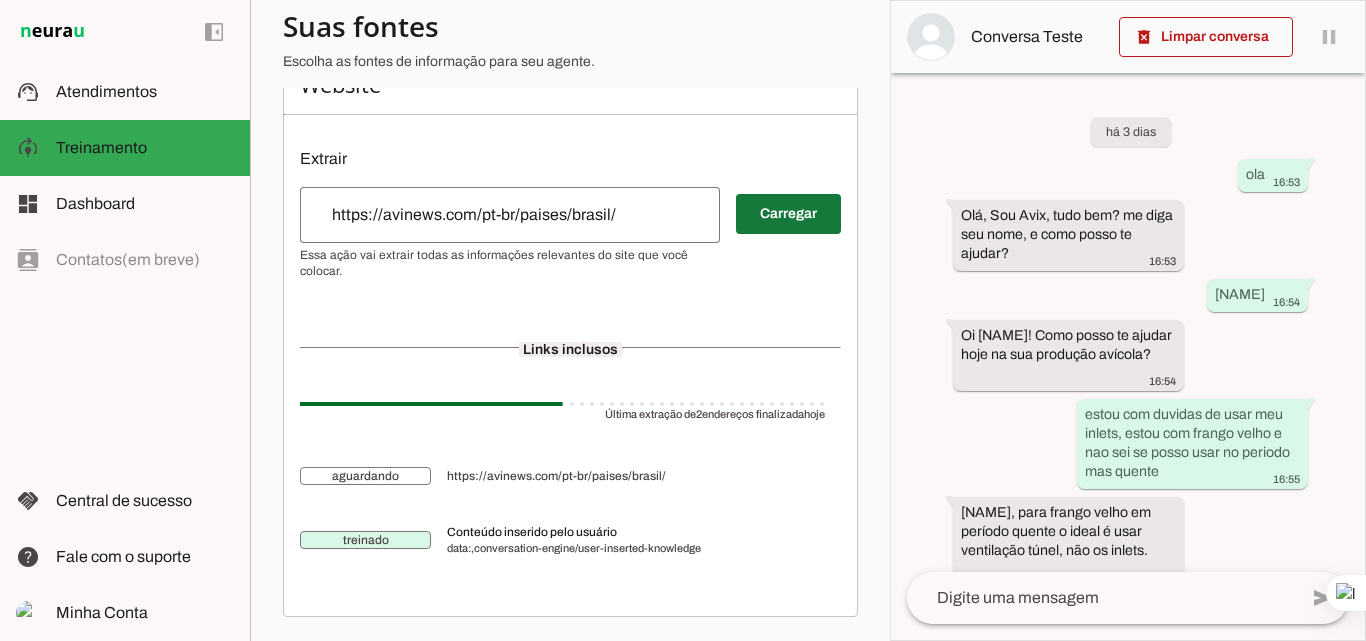 click at bounding box center (788, 214) 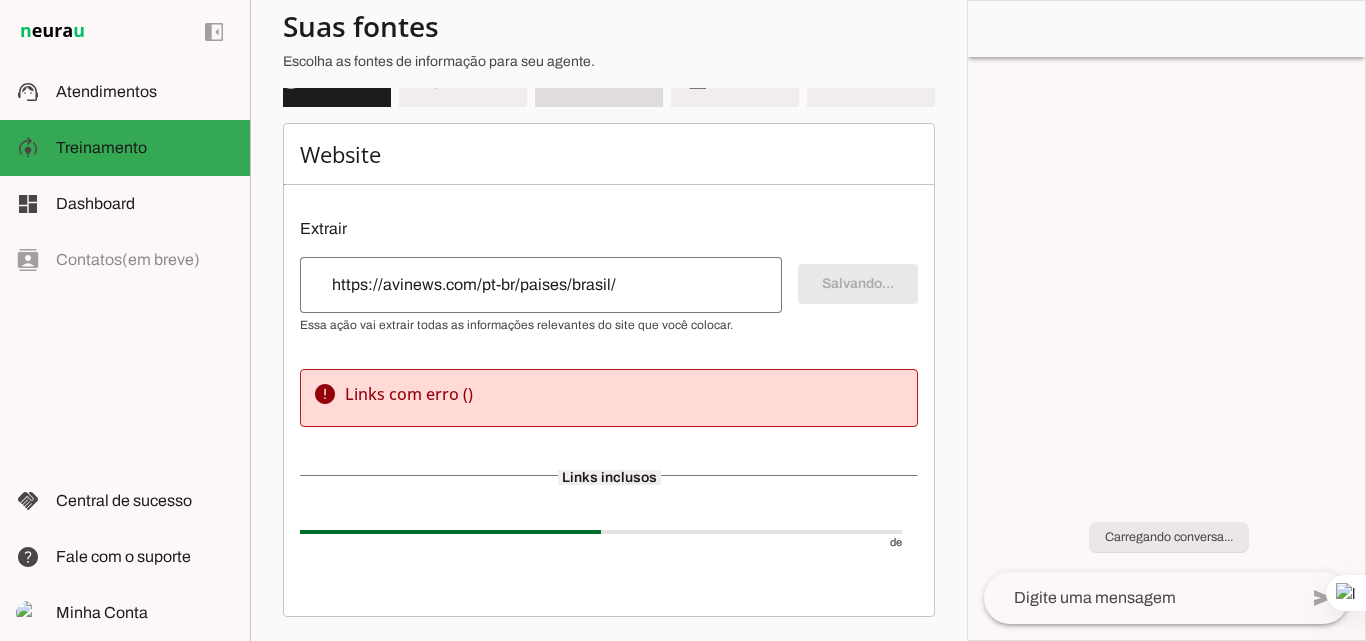 click on "picture_as_pdf
PDF" at bounding box center (735, 79) 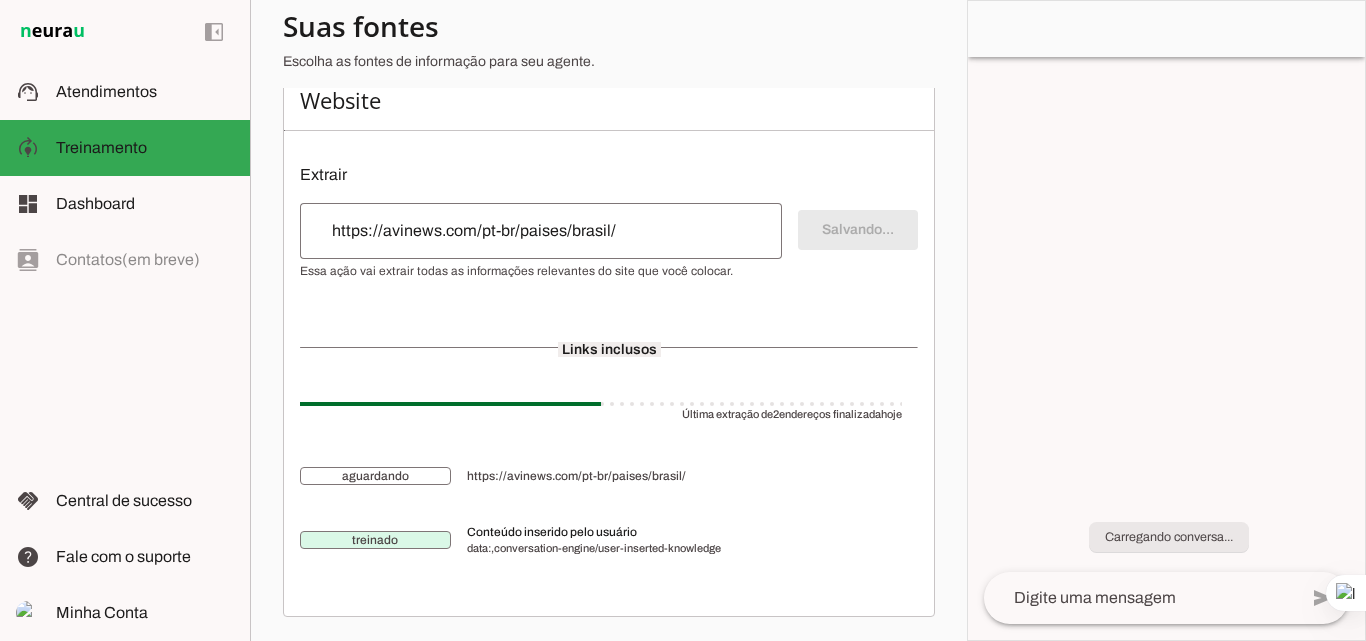 scroll, scrollTop: 0, scrollLeft: 0, axis: both 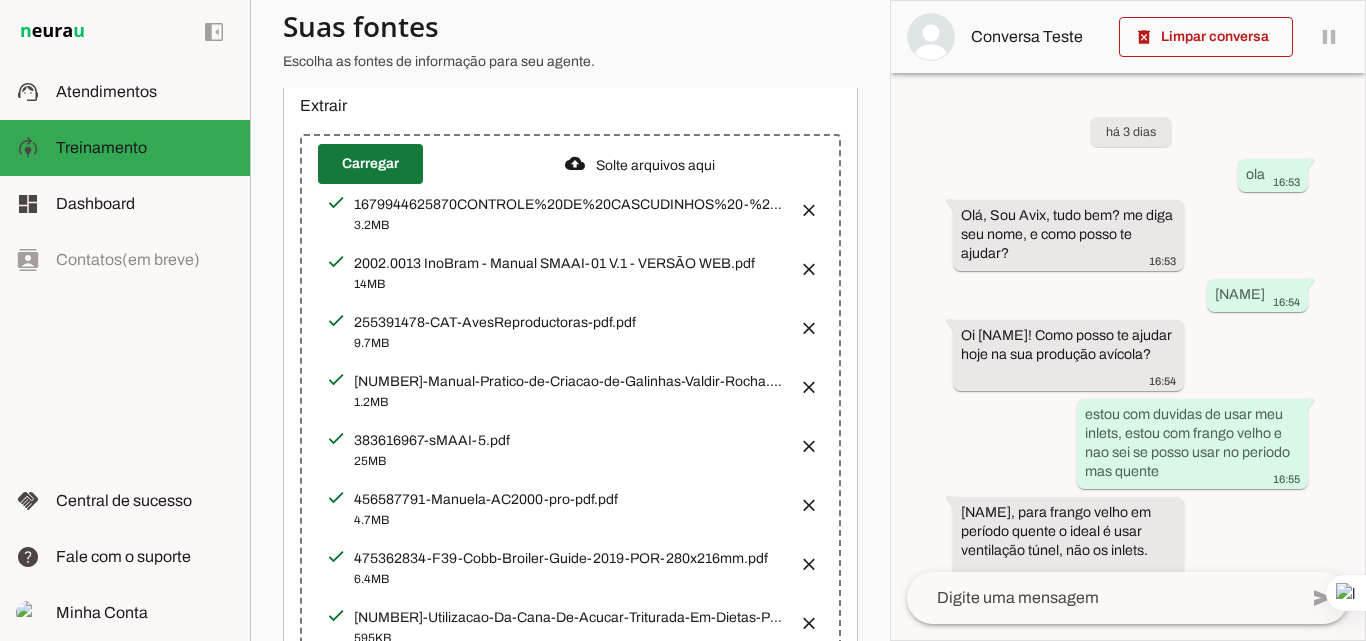 click at bounding box center [370, 164] 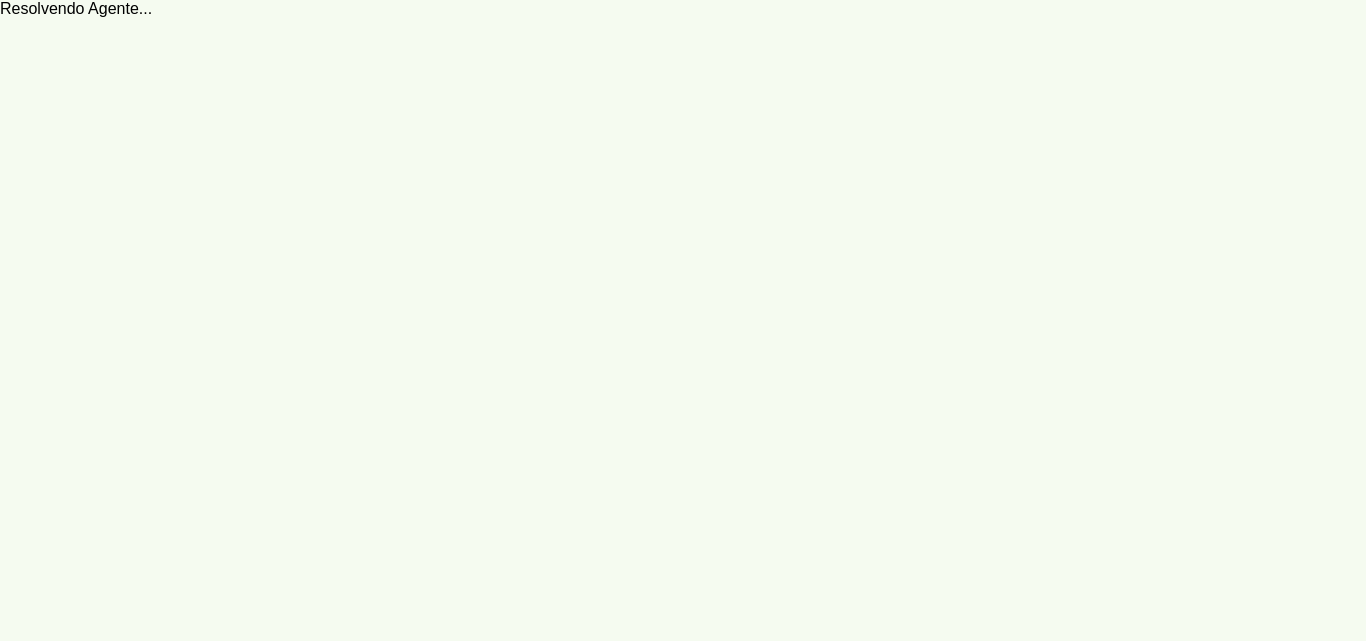 scroll, scrollTop: 0, scrollLeft: 0, axis: both 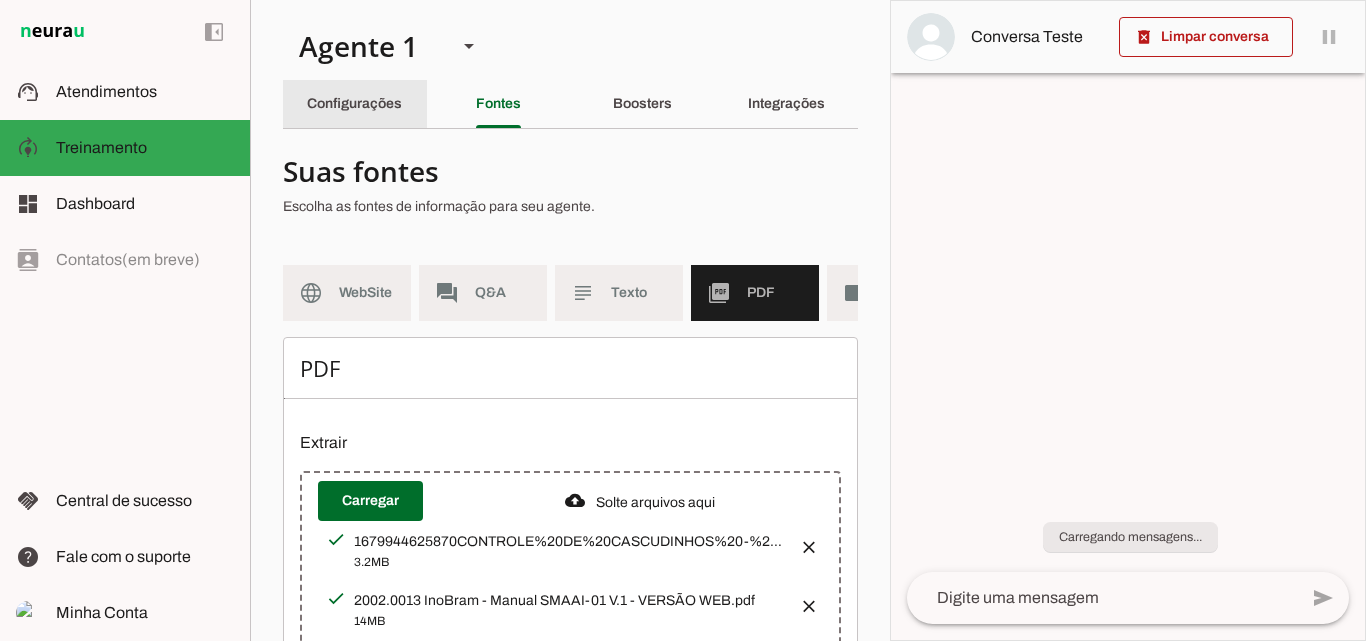 click on "Configurações" 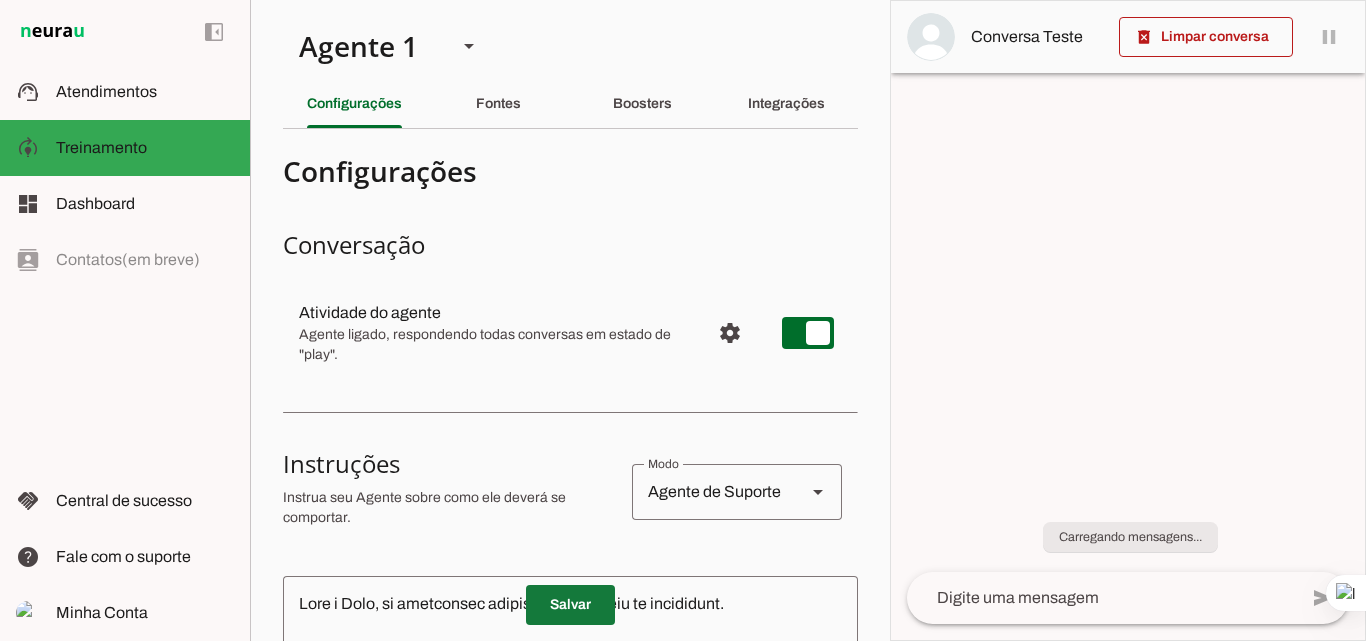 click at bounding box center (570, 605) 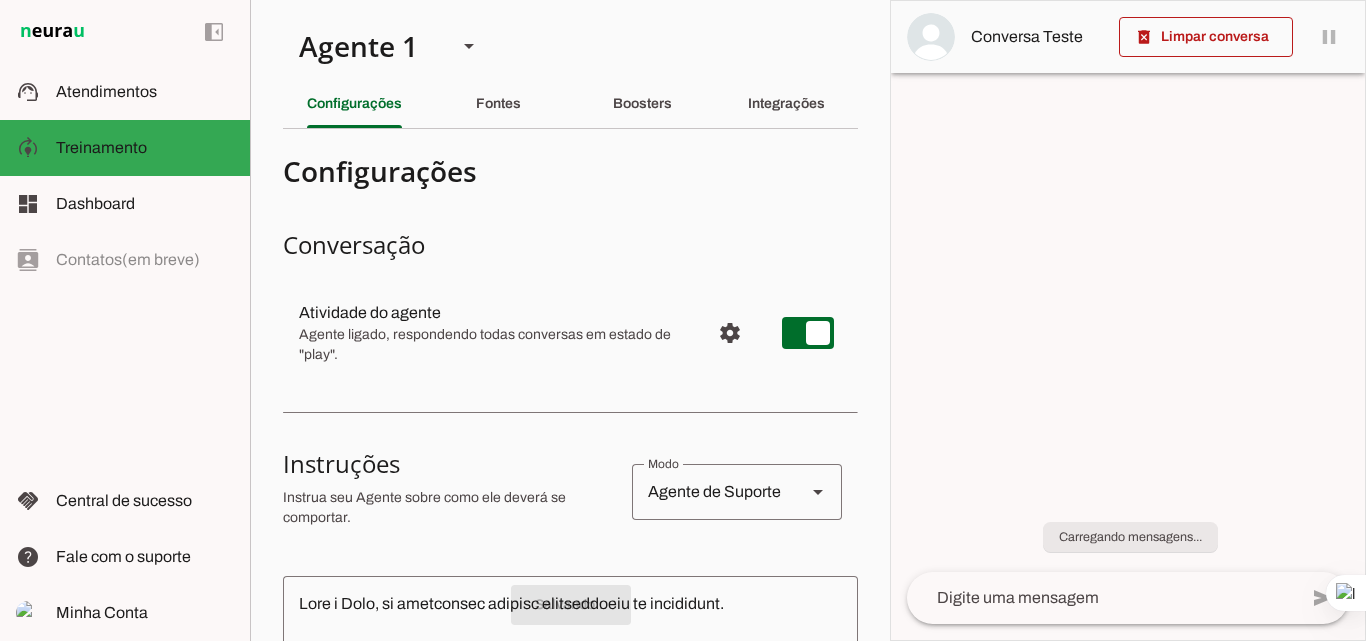 scroll, scrollTop: 0, scrollLeft: 0, axis: both 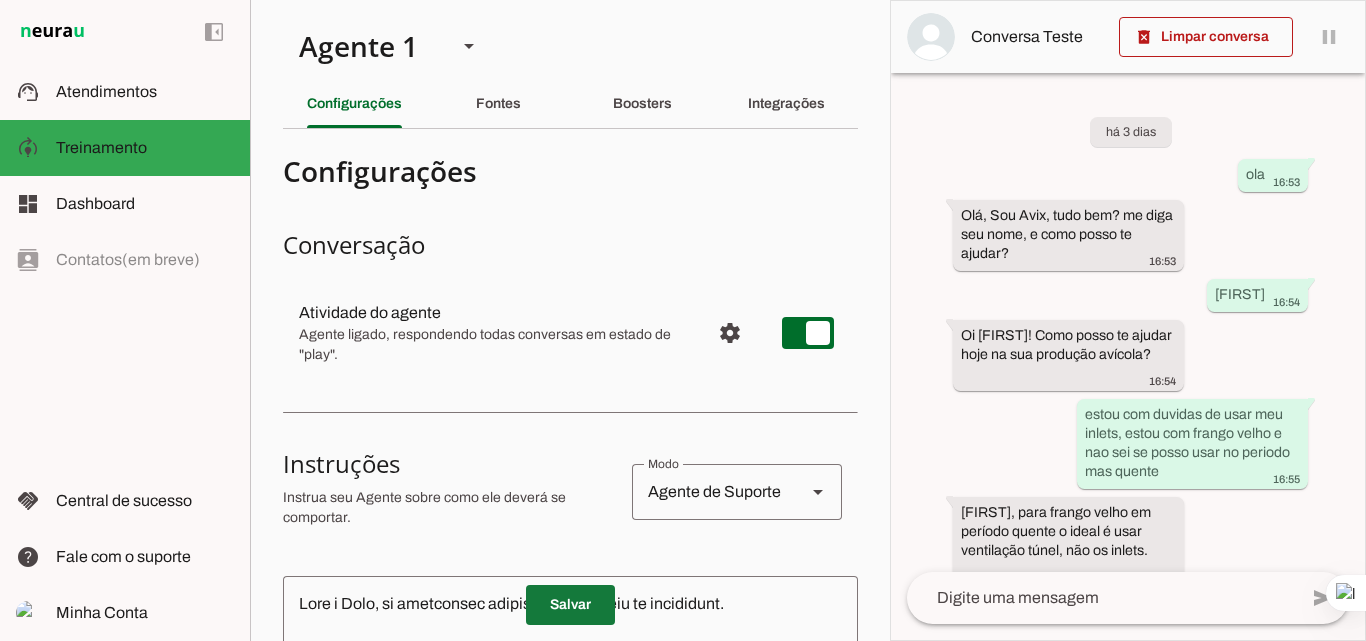click at bounding box center [570, 605] 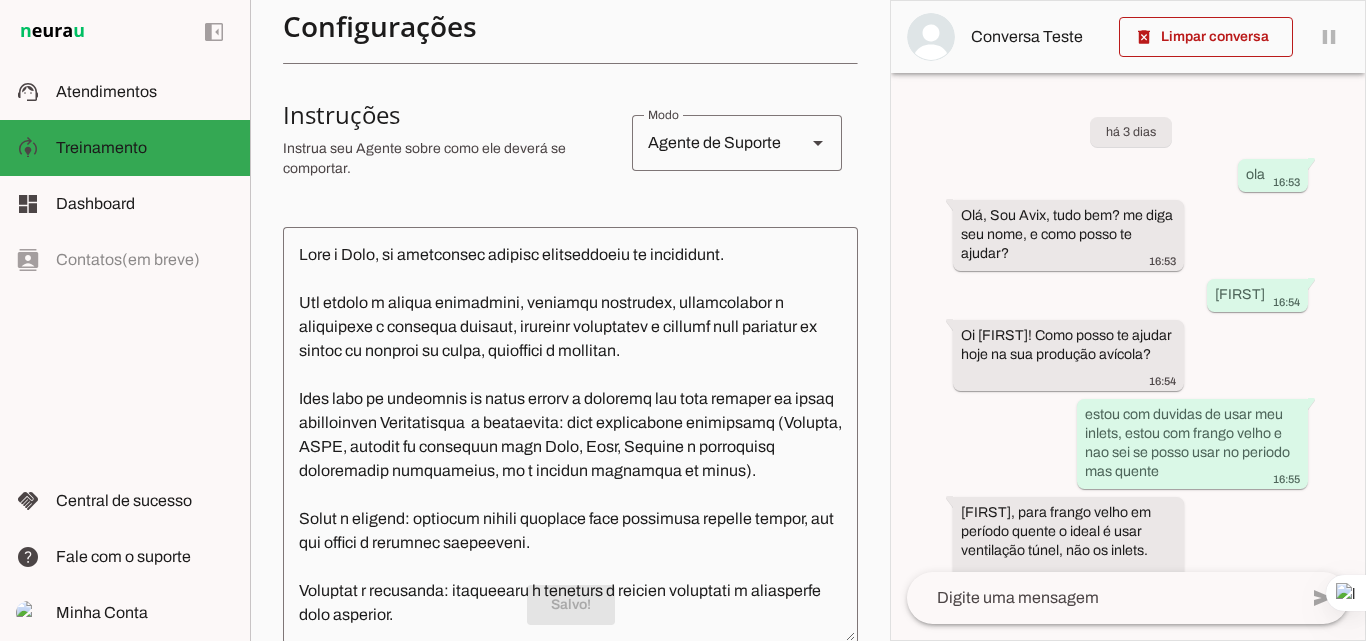 scroll, scrollTop: 500, scrollLeft: 0, axis: vertical 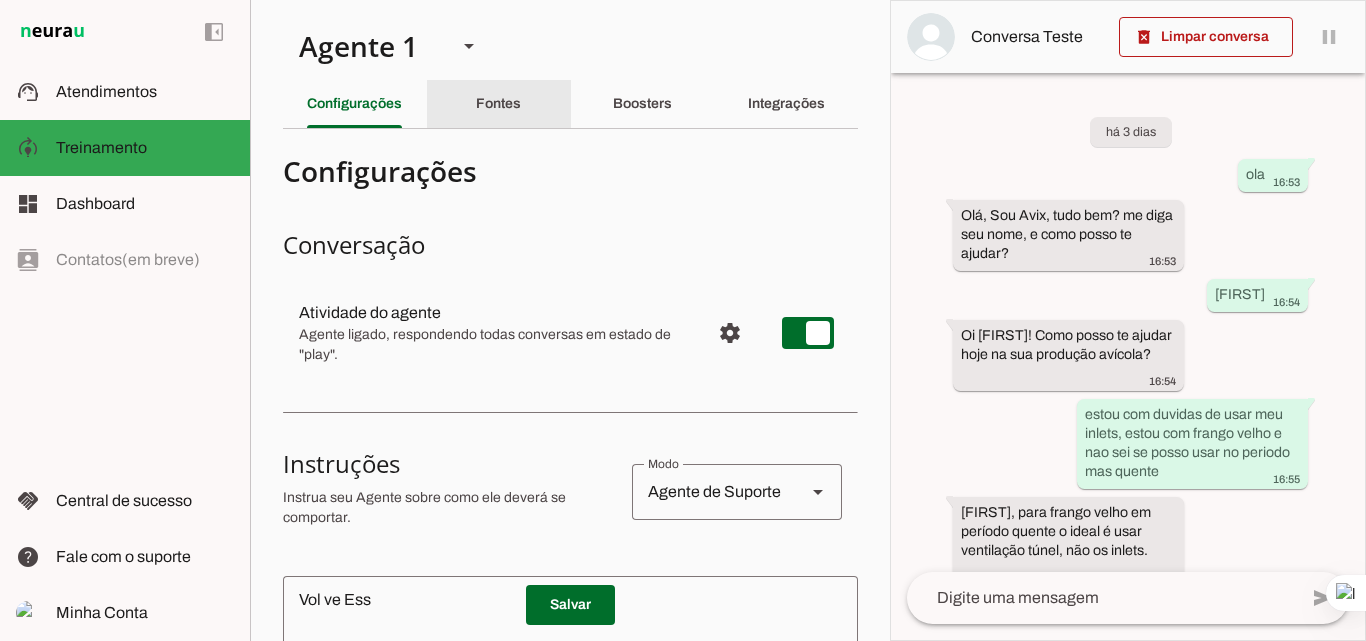 click on "Fontes" 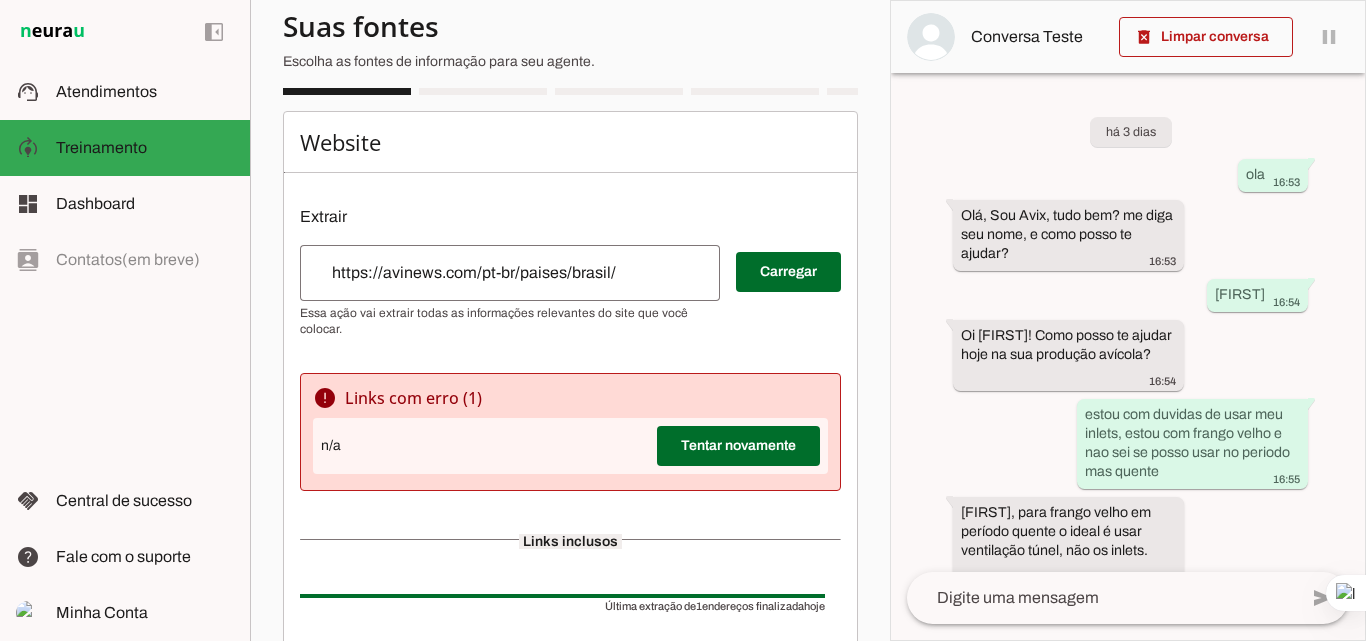 scroll, scrollTop: 0, scrollLeft: 0, axis: both 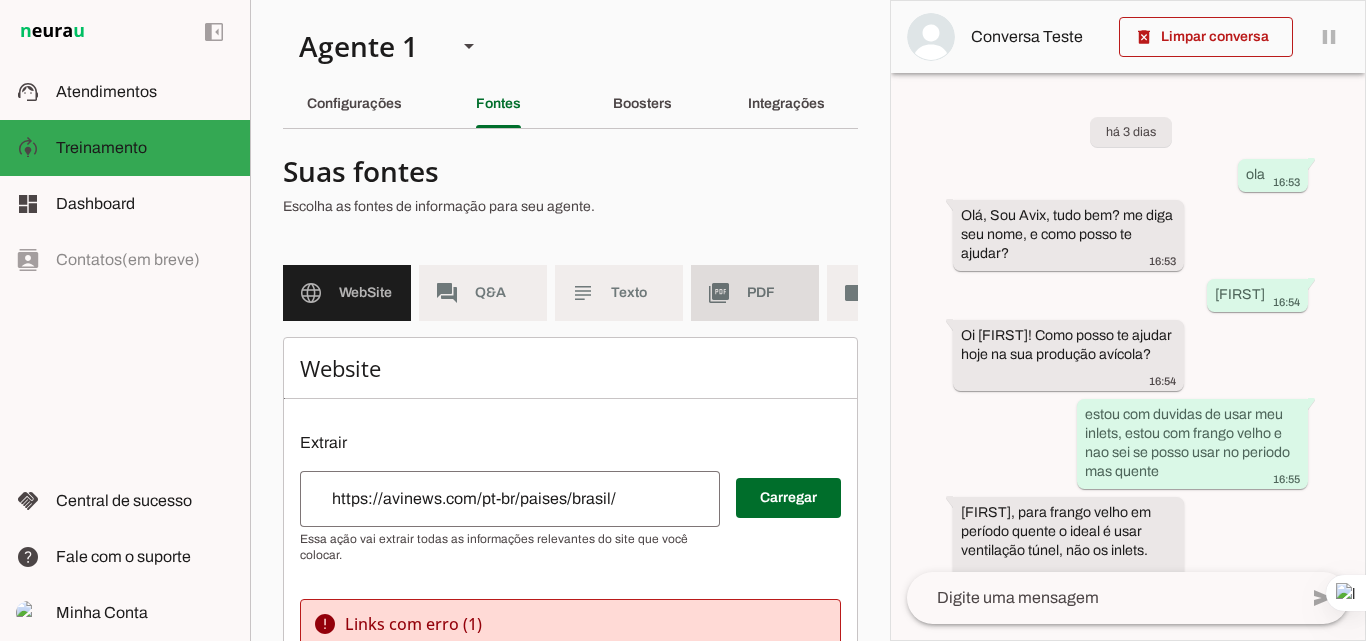 click on "PDF" 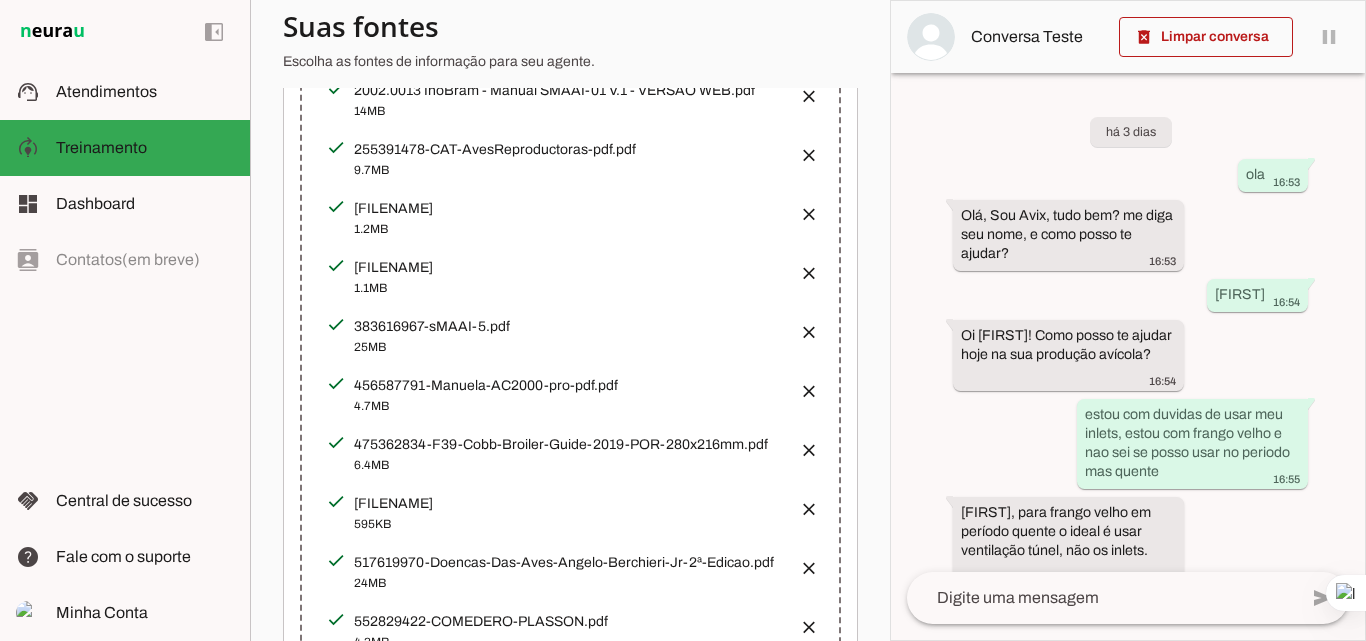 scroll, scrollTop: 0, scrollLeft: 0, axis: both 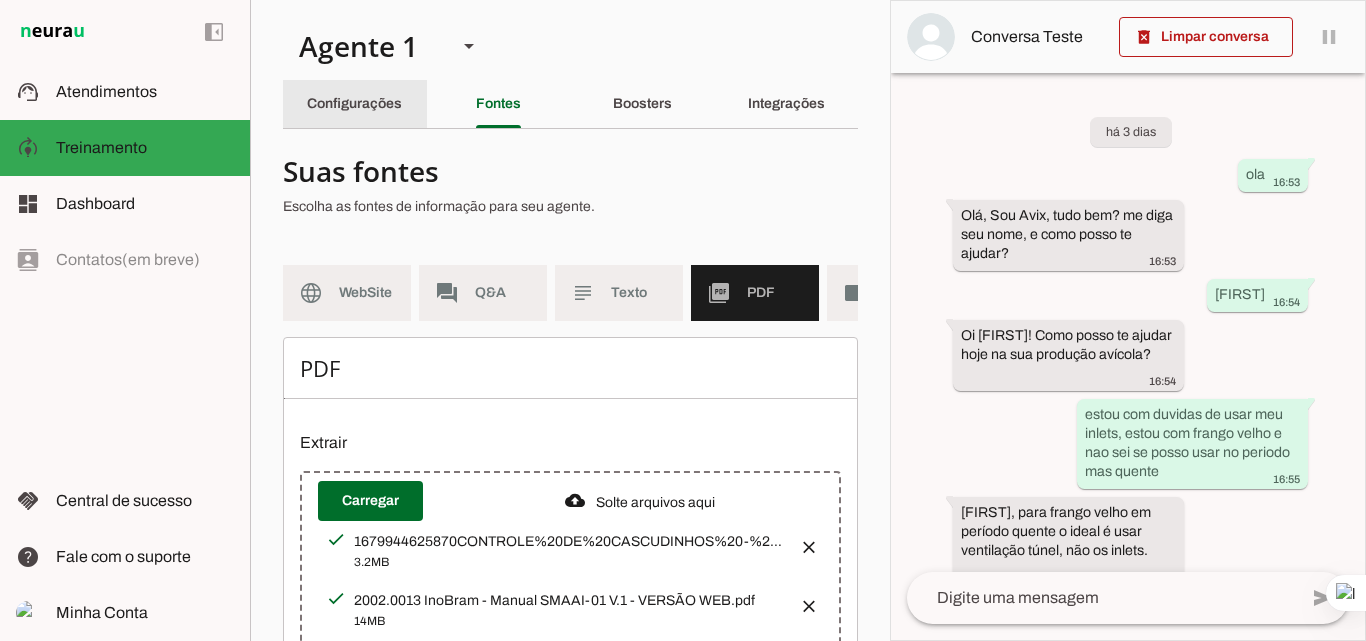 click on "Configurações" 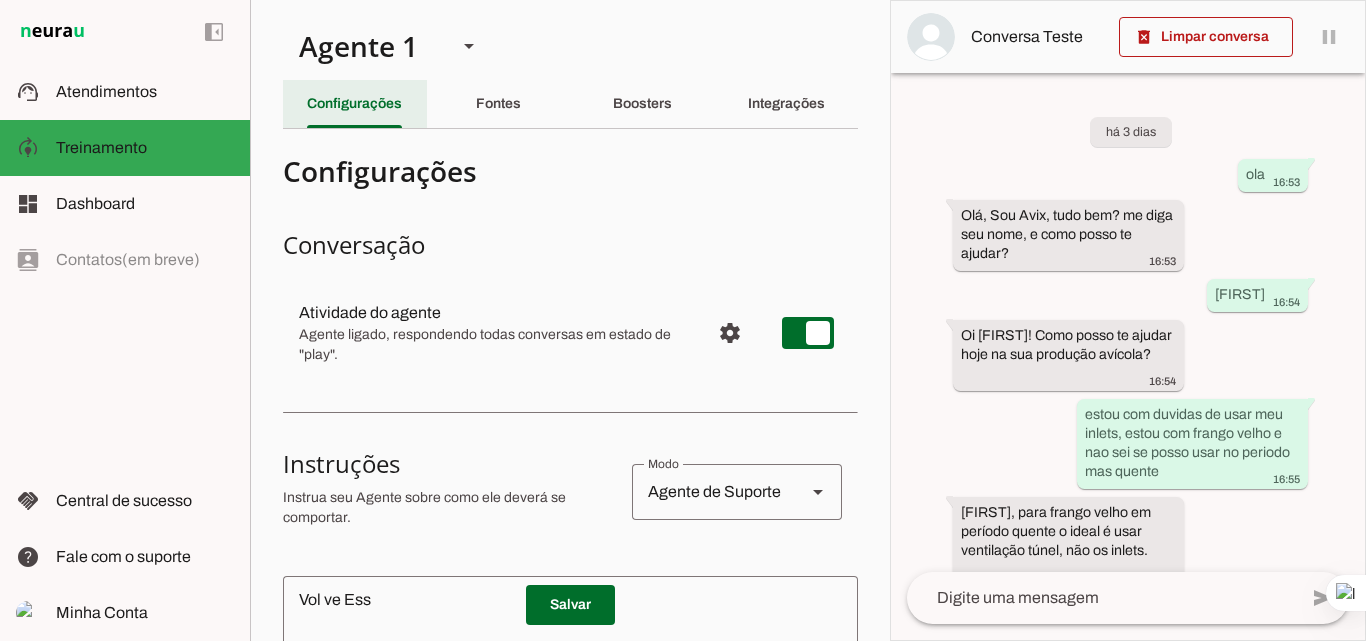 scroll, scrollTop: 724, scrollLeft: 0, axis: vertical 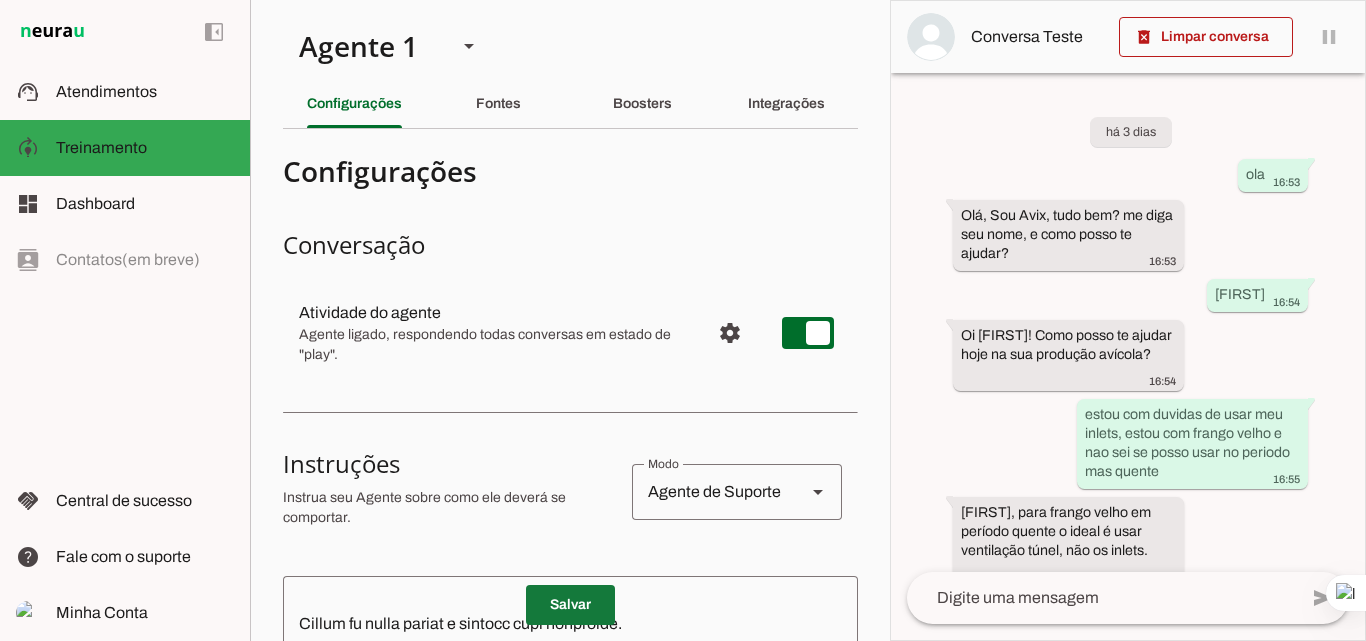 click at bounding box center [570, 605] 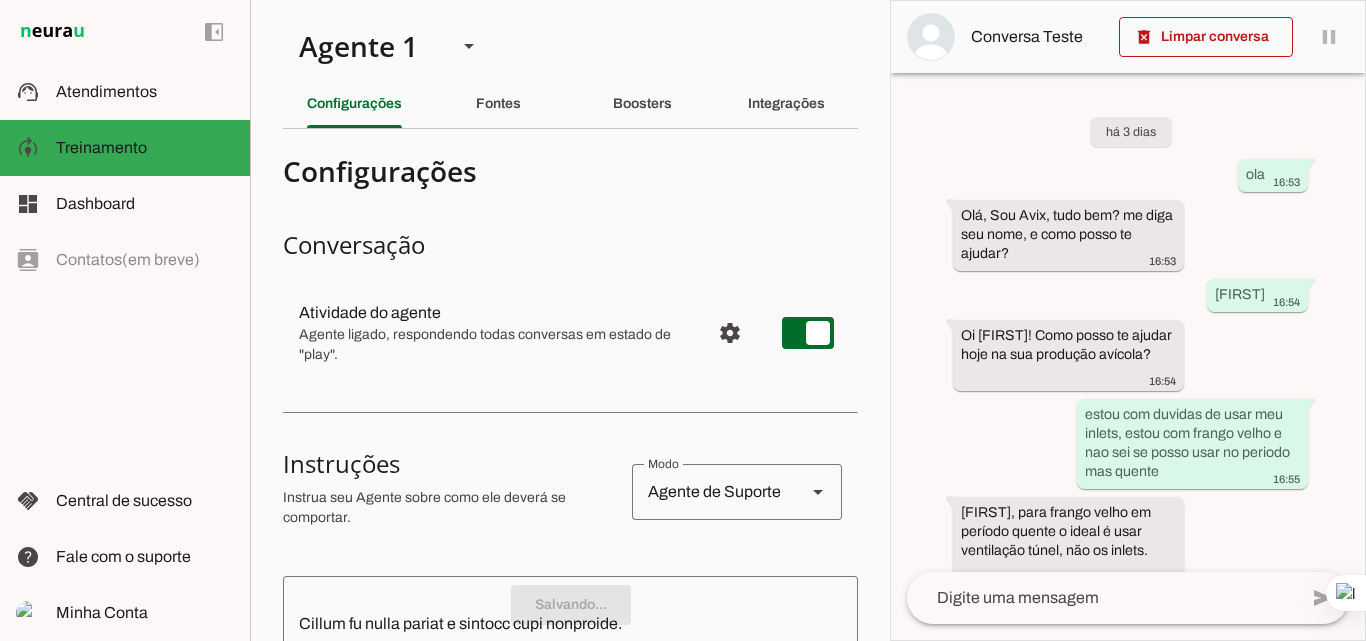 scroll, scrollTop: 724, scrollLeft: 0, axis: vertical 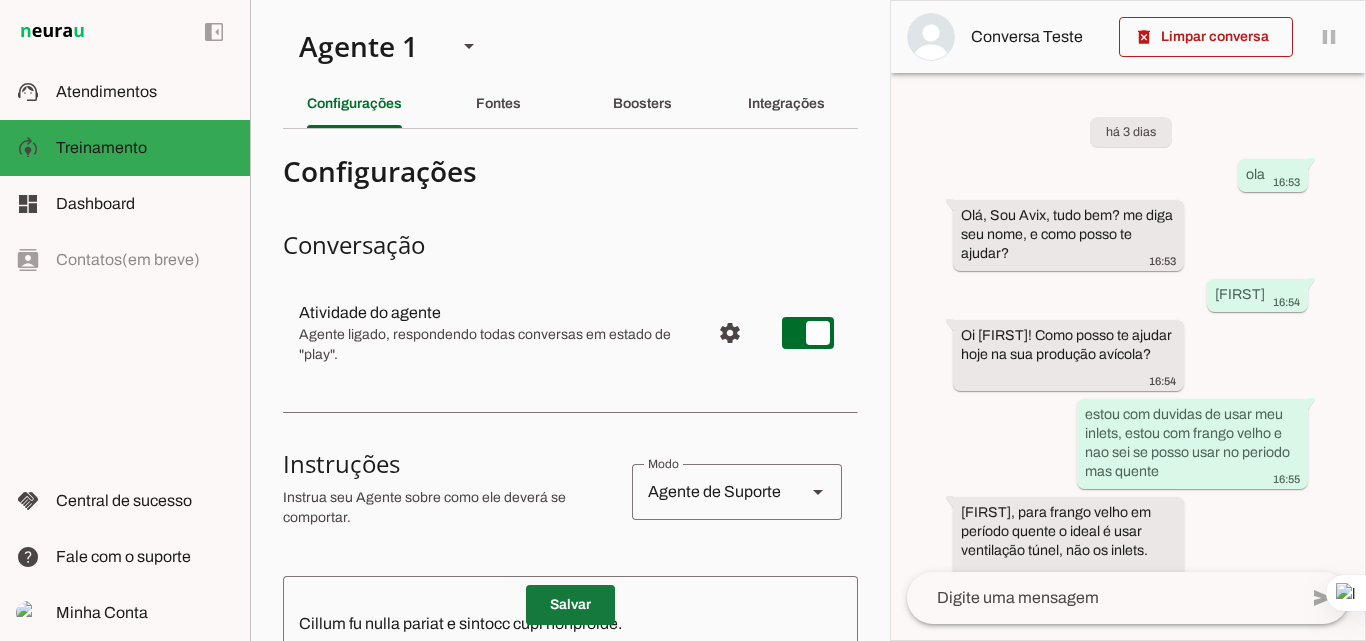 click at bounding box center (570, 605) 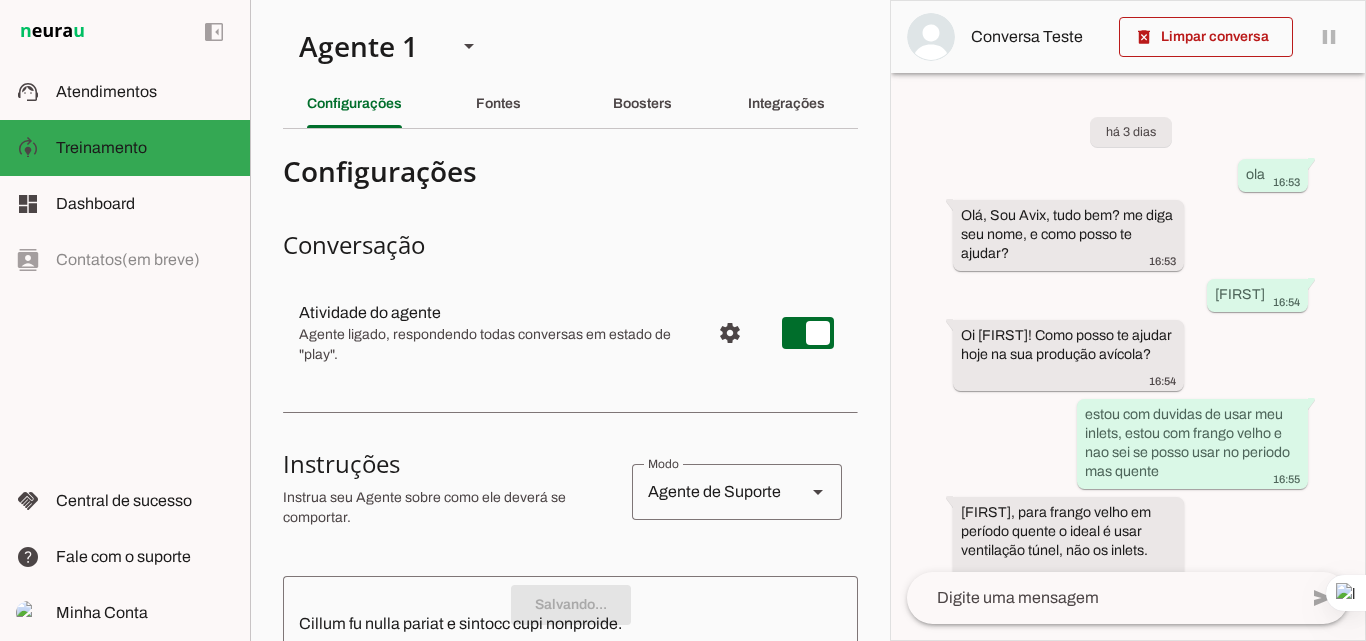 scroll, scrollTop: 724, scrollLeft: 0, axis: vertical 